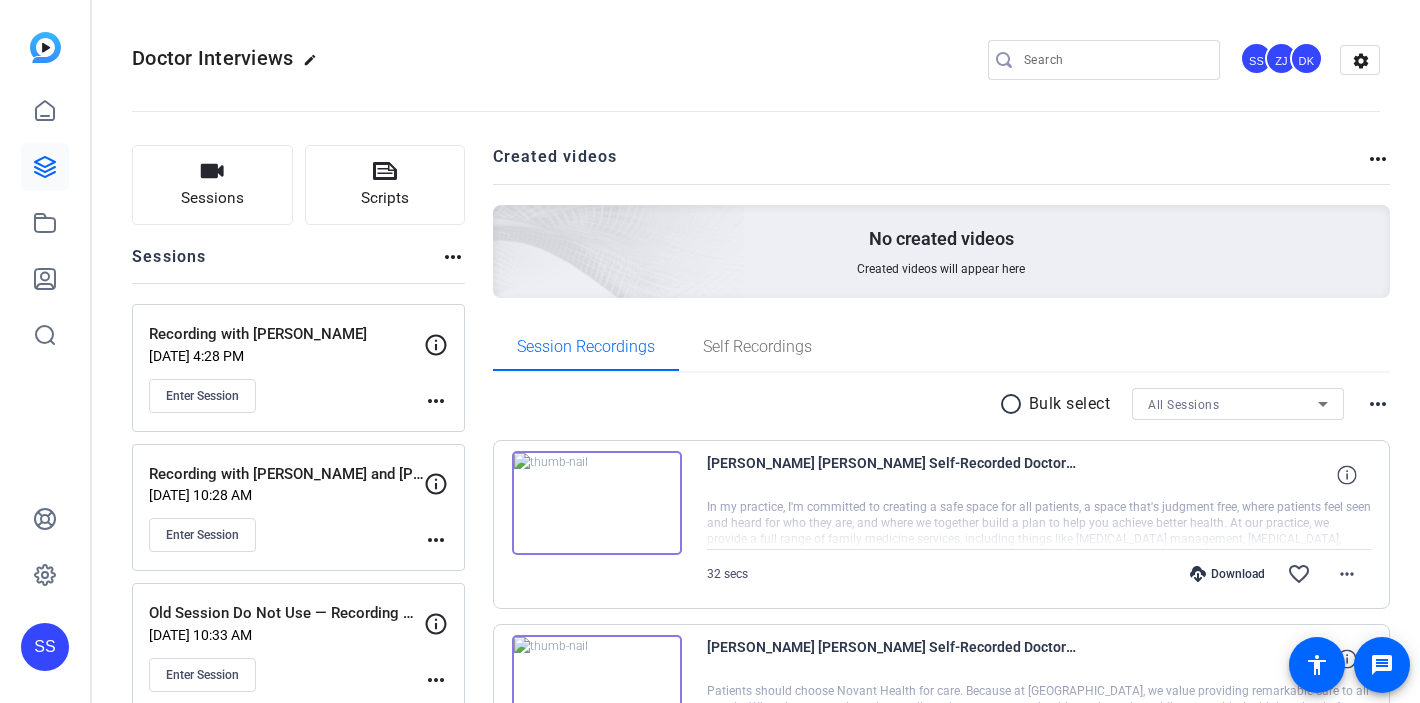 scroll, scrollTop: 0, scrollLeft: 0, axis: both 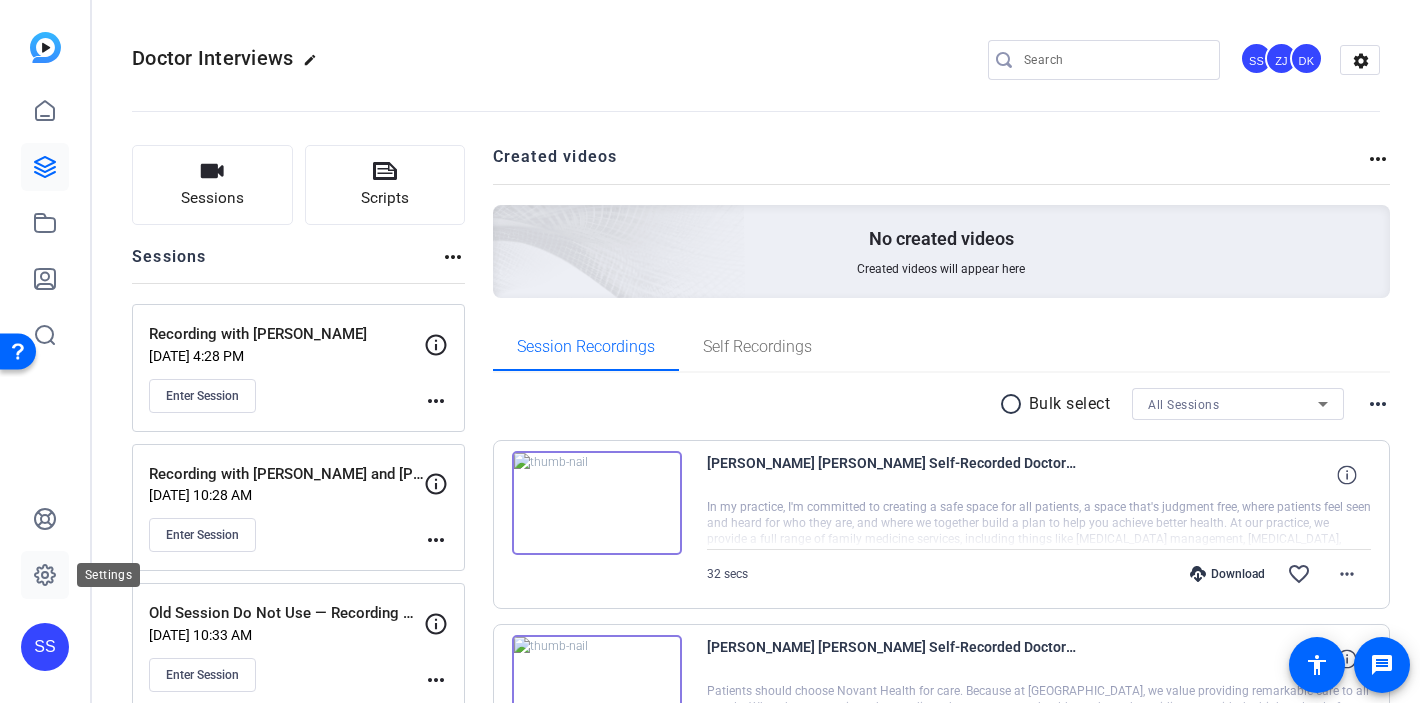 click 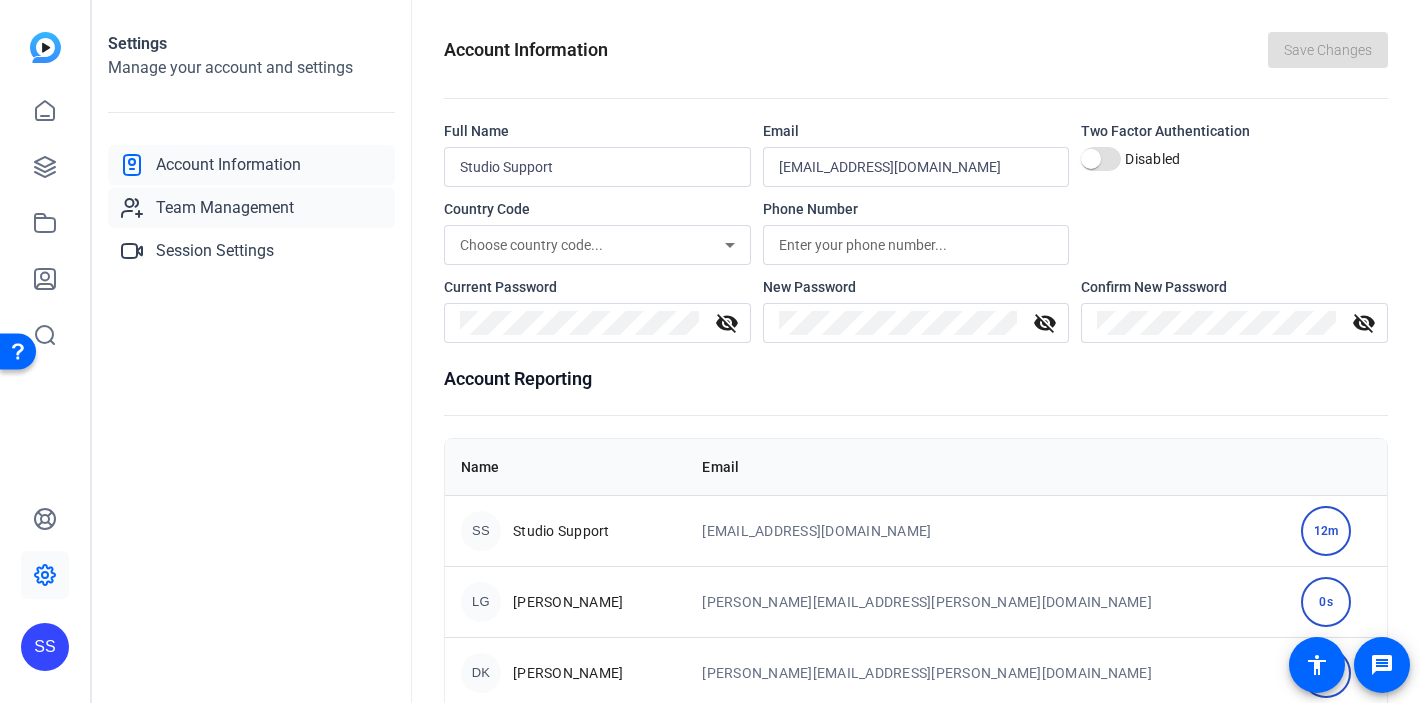 click on "Team Management" 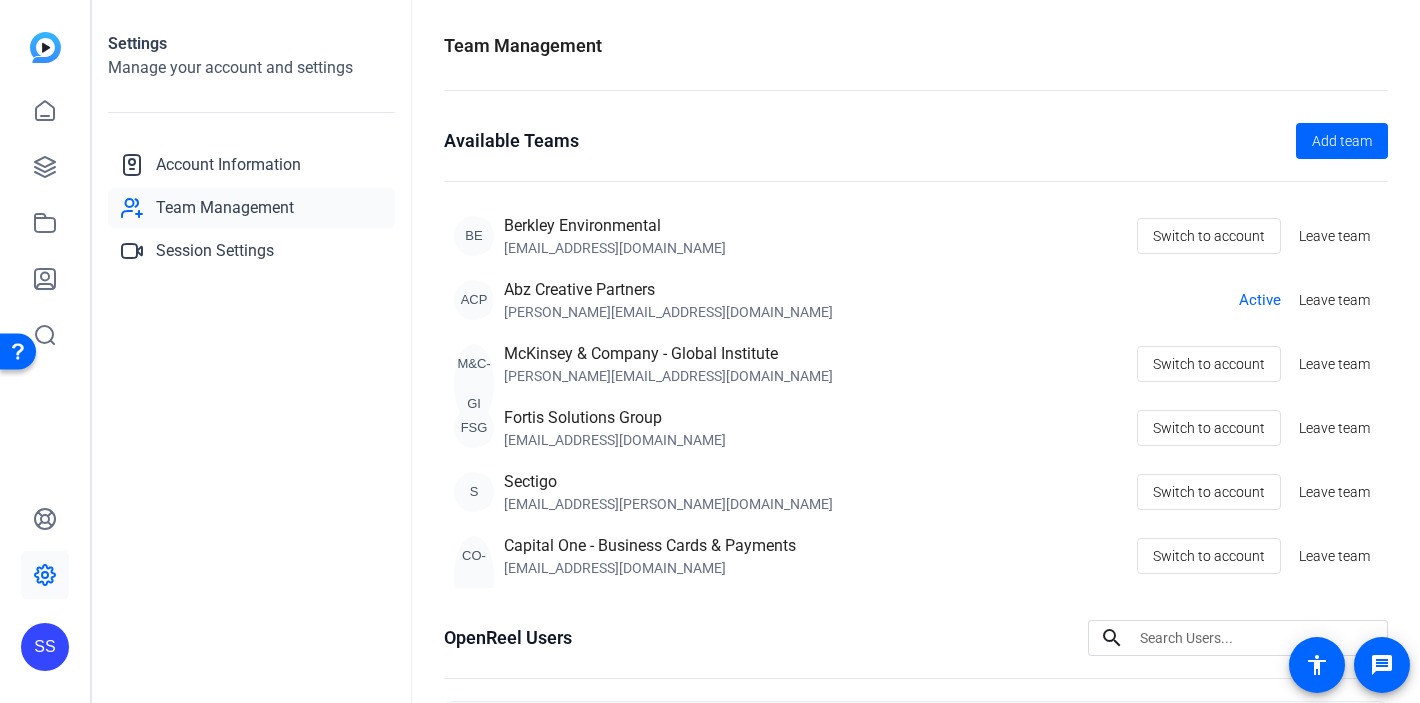 scroll, scrollTop: 25, scrollLeft: 0, axis: vertical 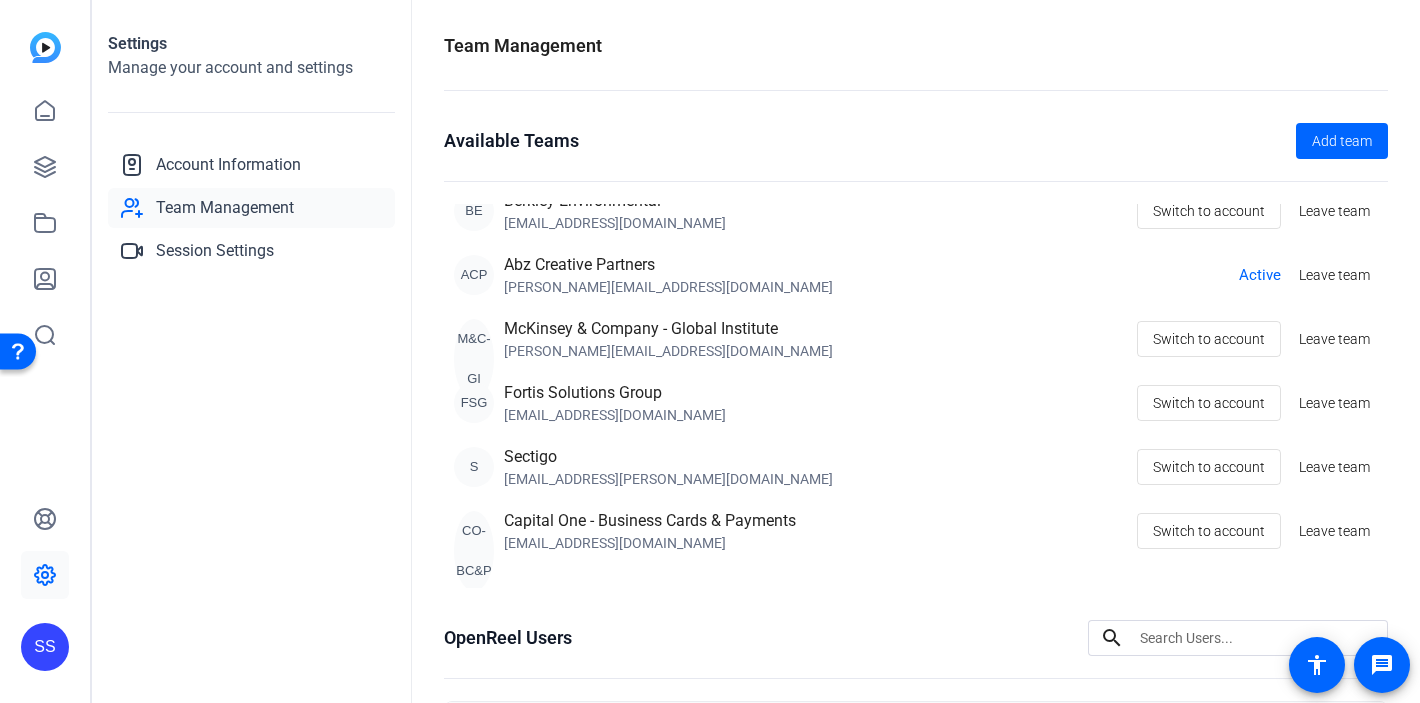click on "SS" 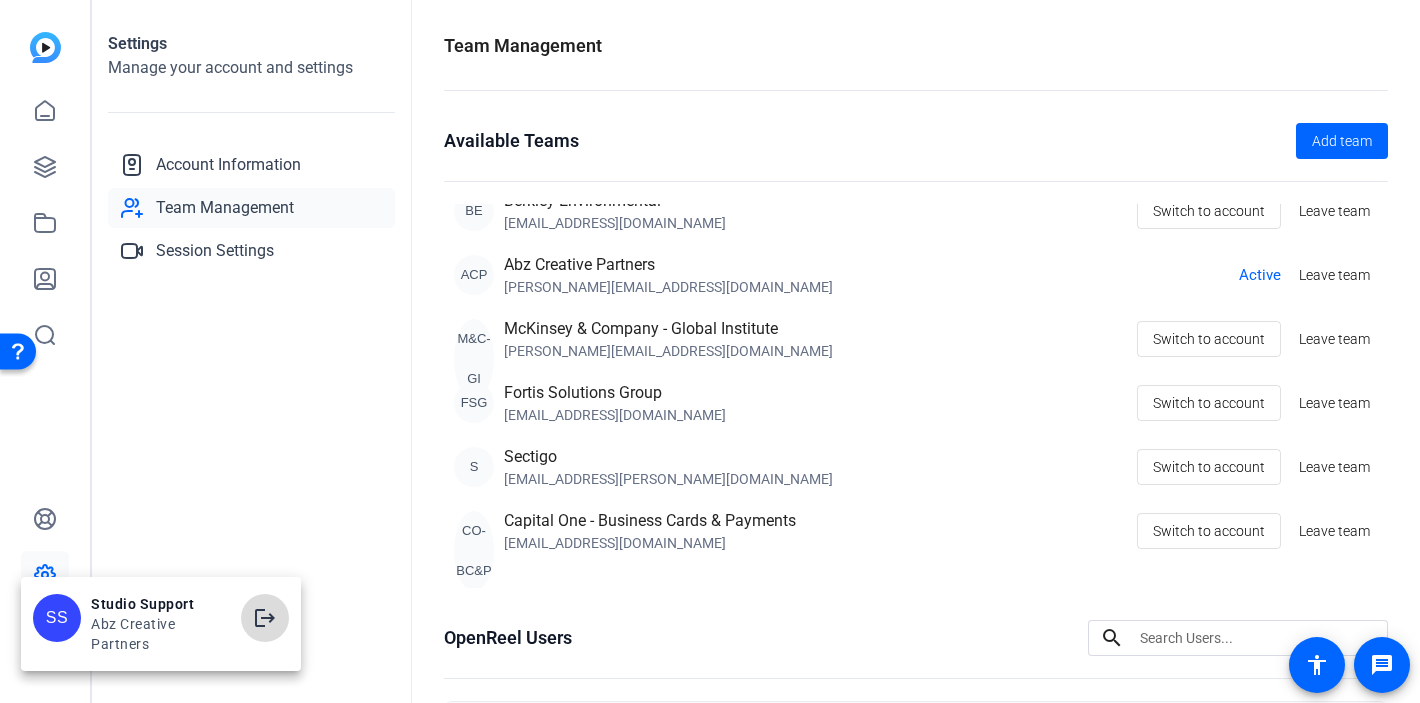 click on "logout" at bounding box center (265, 618) 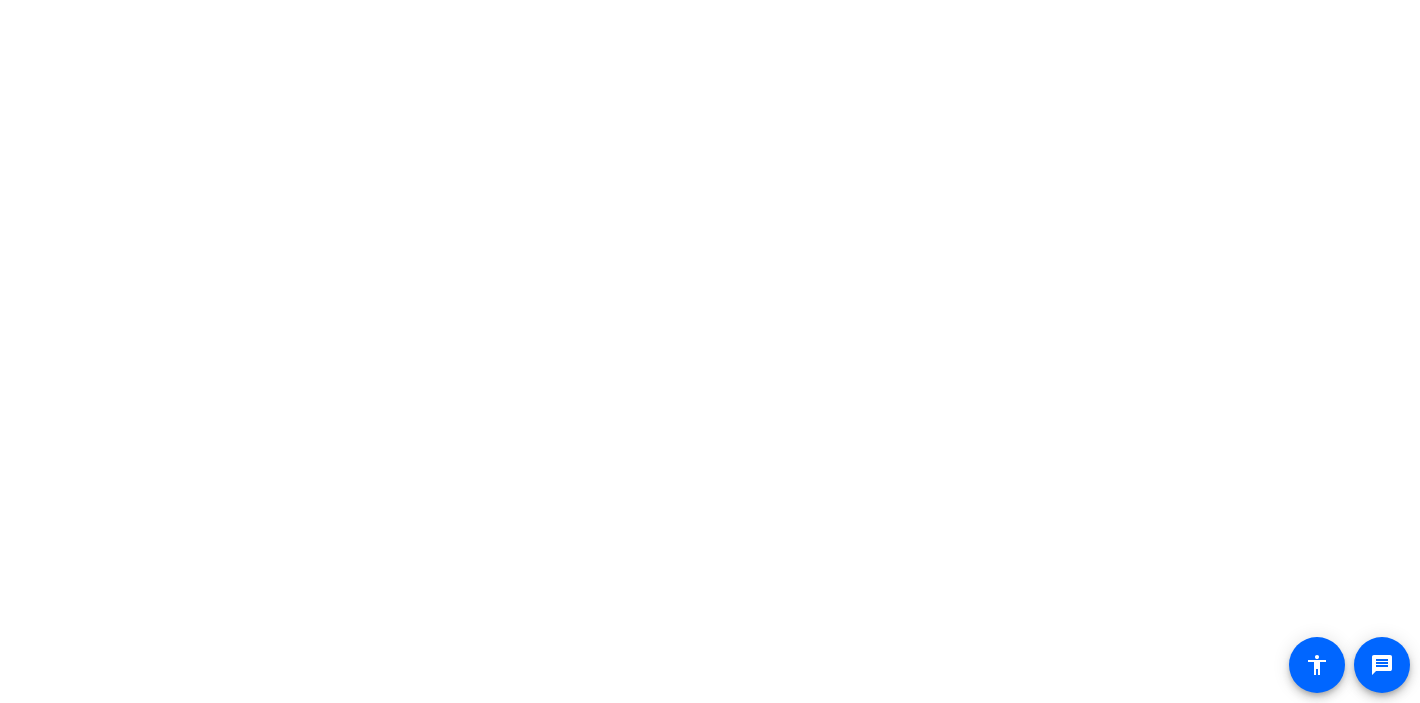scroll, scrollTop: 0, scrollLeft: 0, axis: both 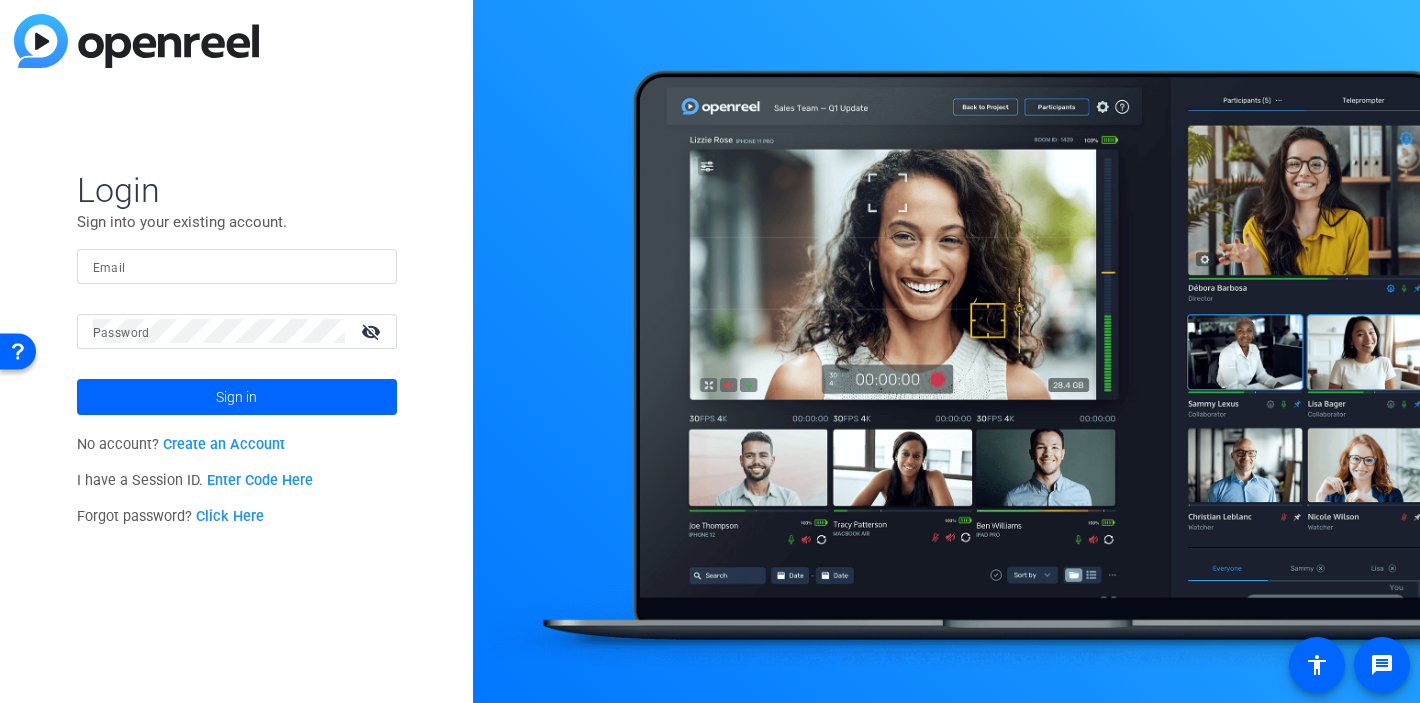 click on "Email" at bounding box center [237, 266] 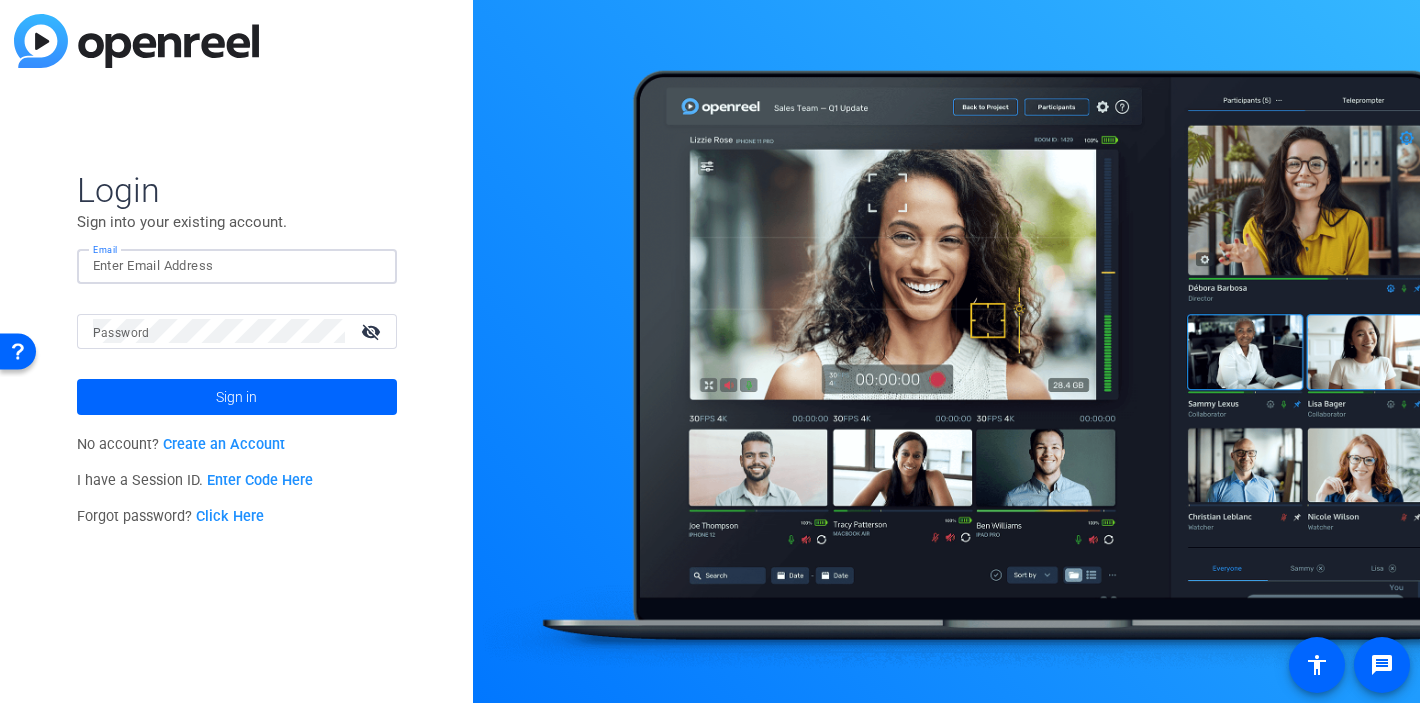 click 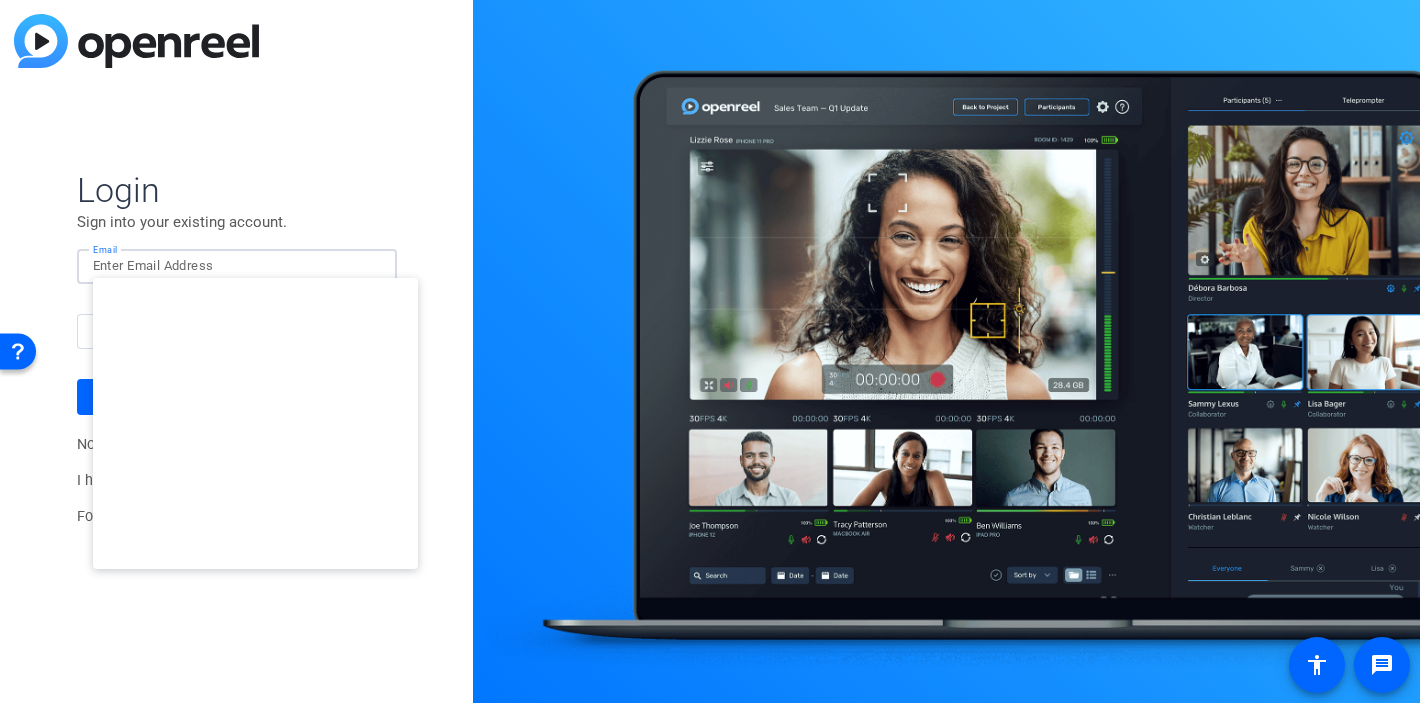 type on "studiosupport+1@openreel.com" 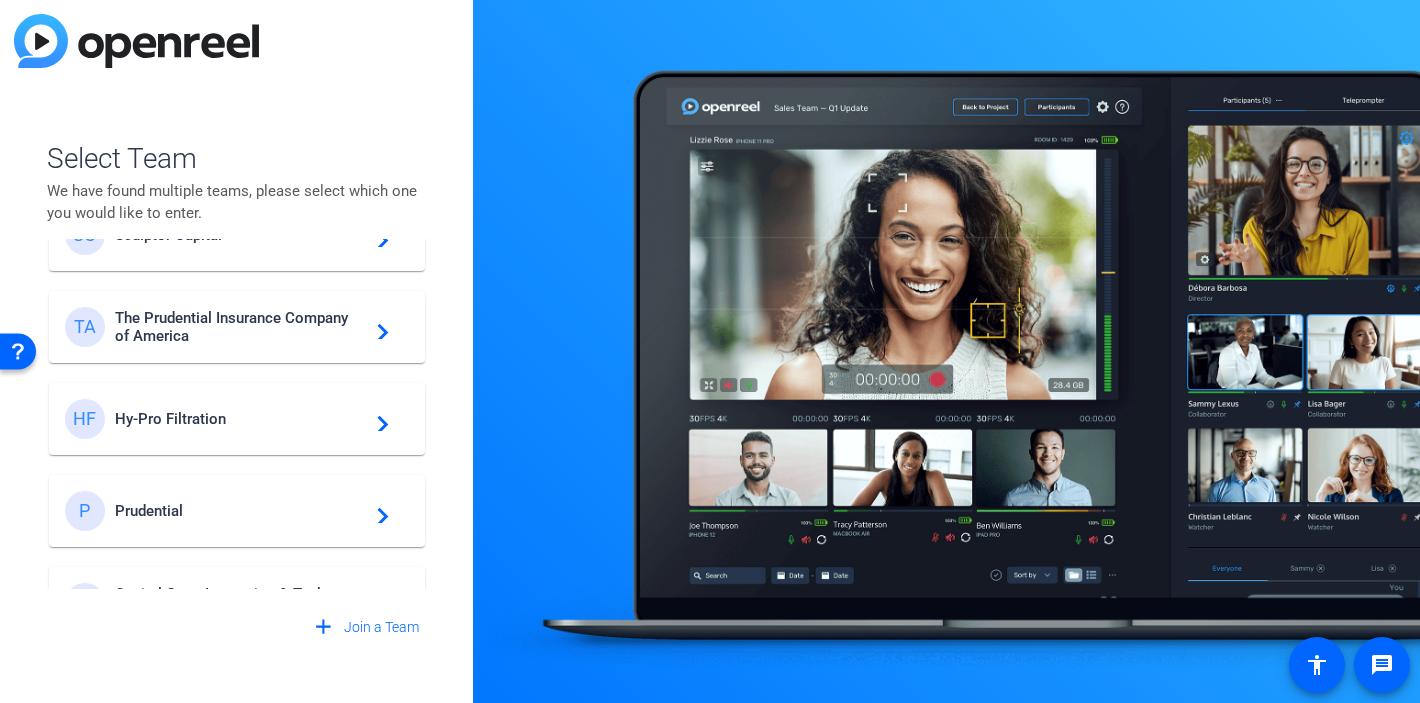 scroll, scrollTop: 250, scrollLeft: 0, axis: vertical 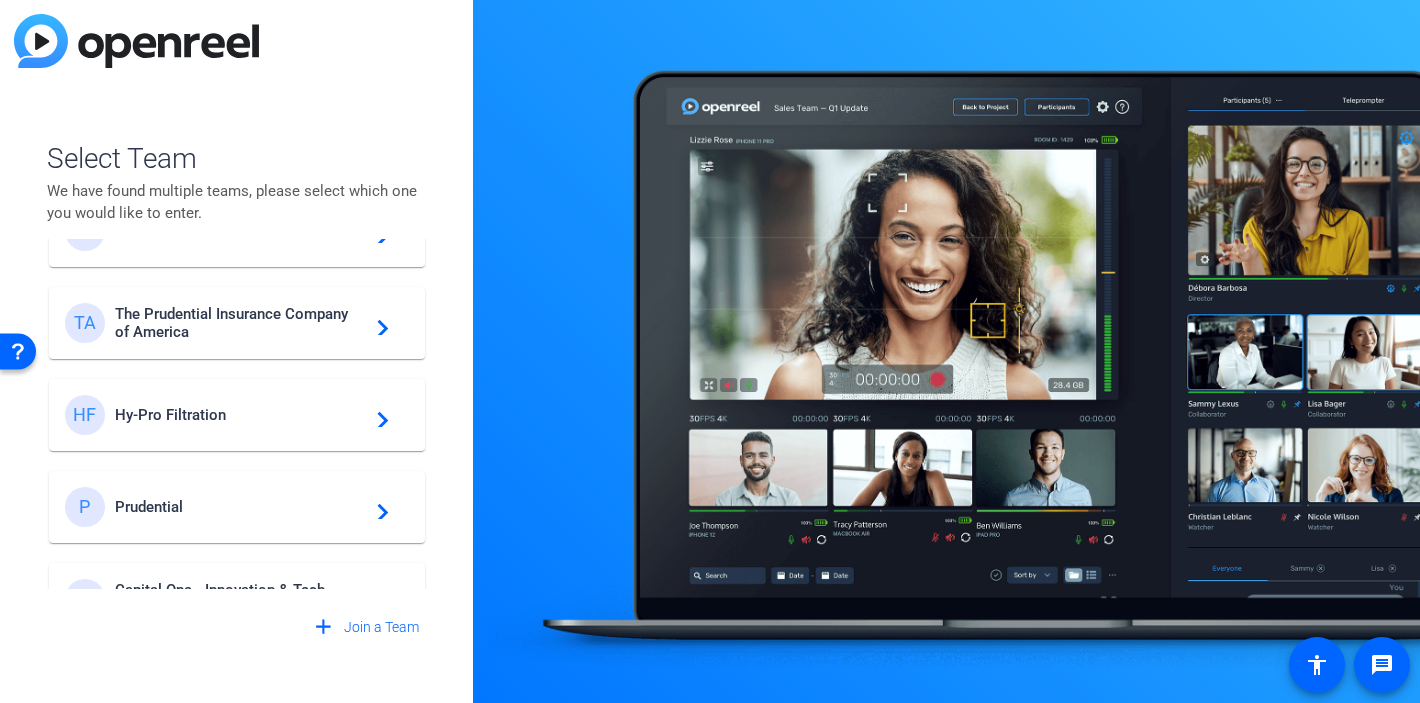 click on "Hy-Pro Filtration" 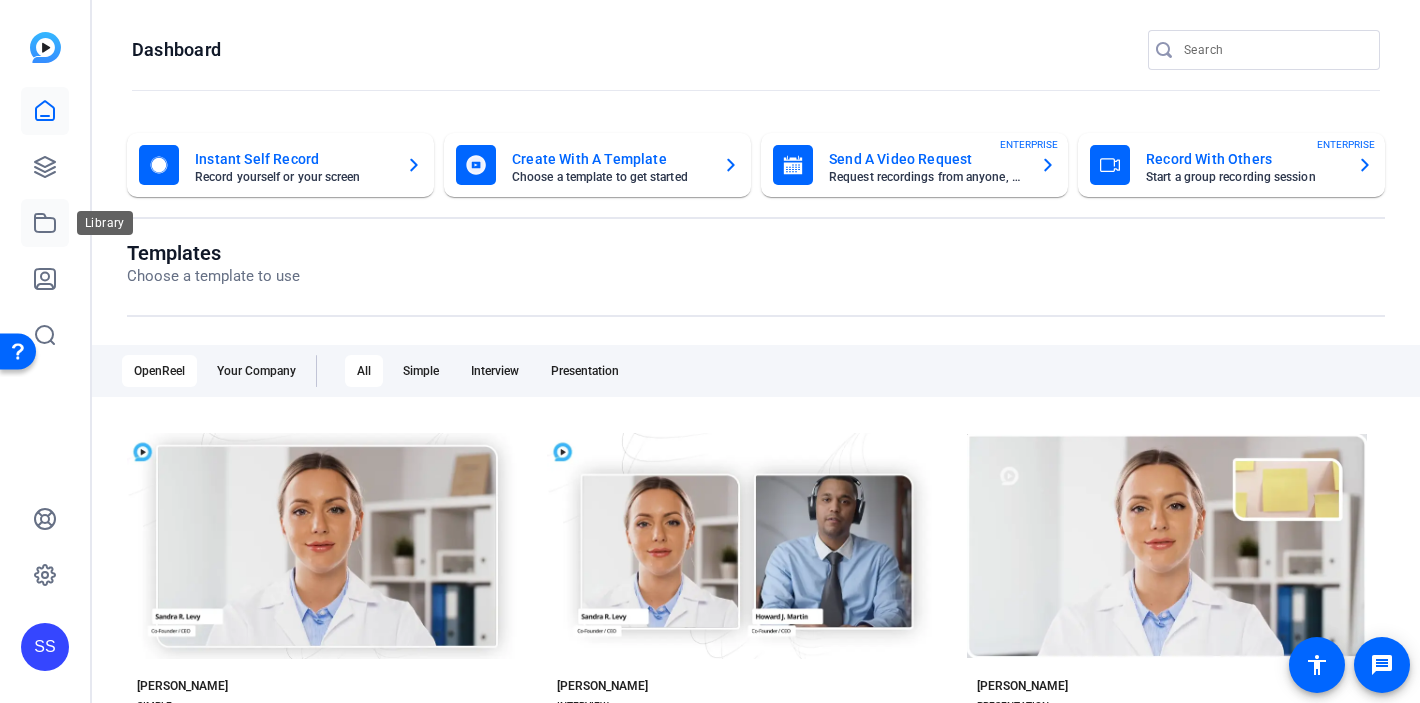 click 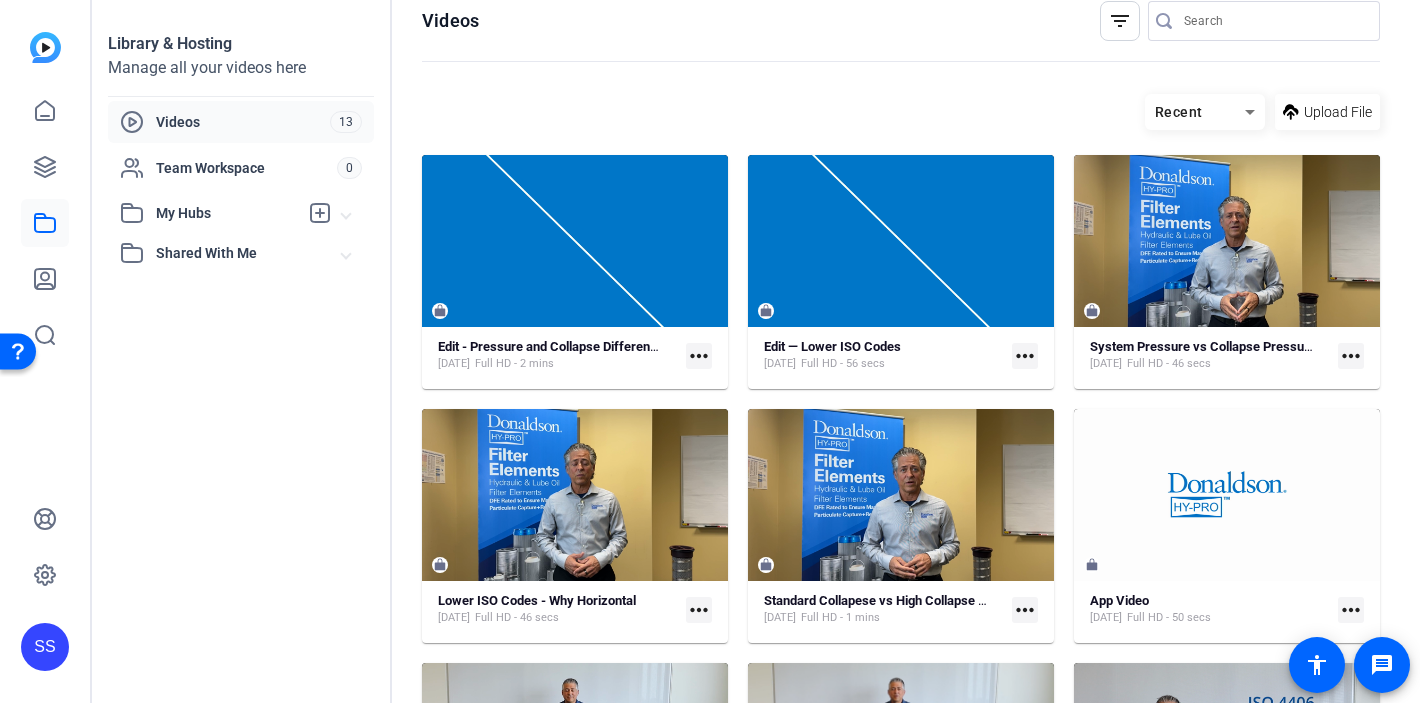 scroll, scrollTop: 0, scrollLeft: 0, axis: both 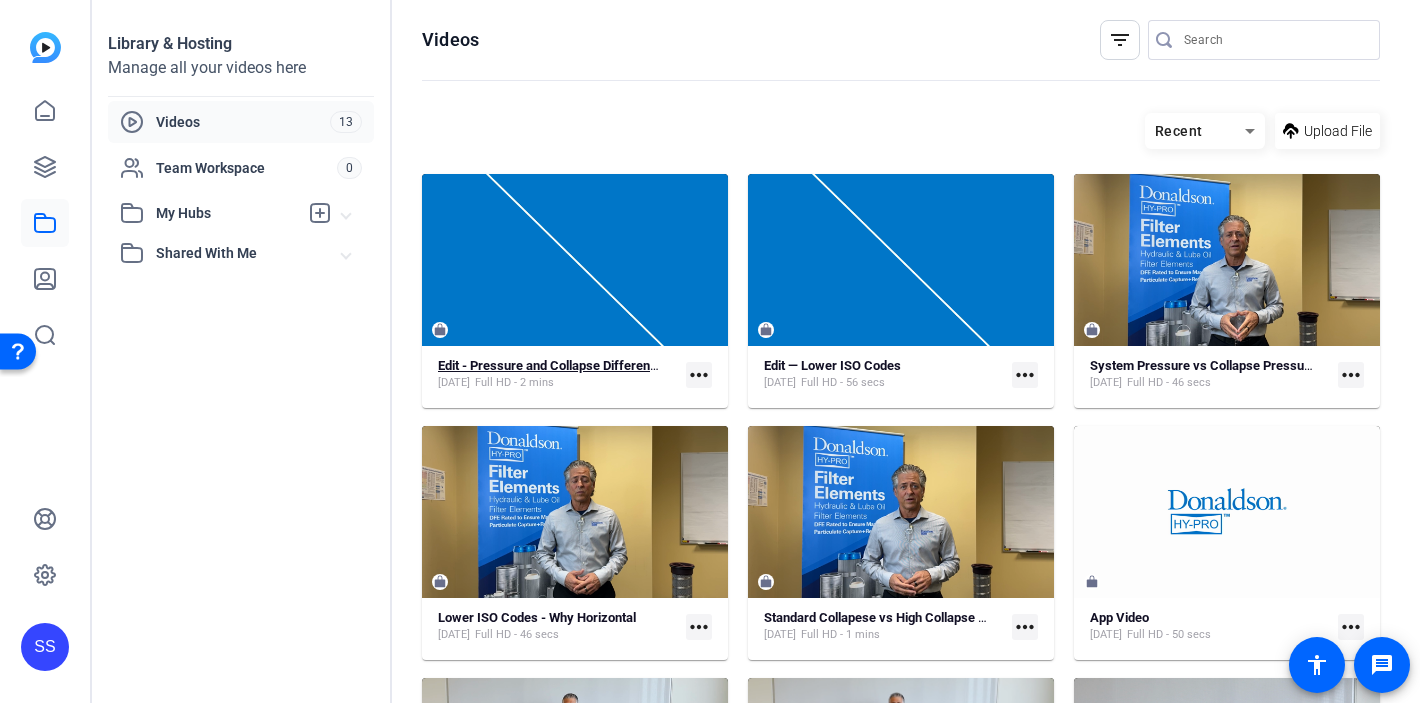 click on "Edit - Pressure and Collapse Differences" 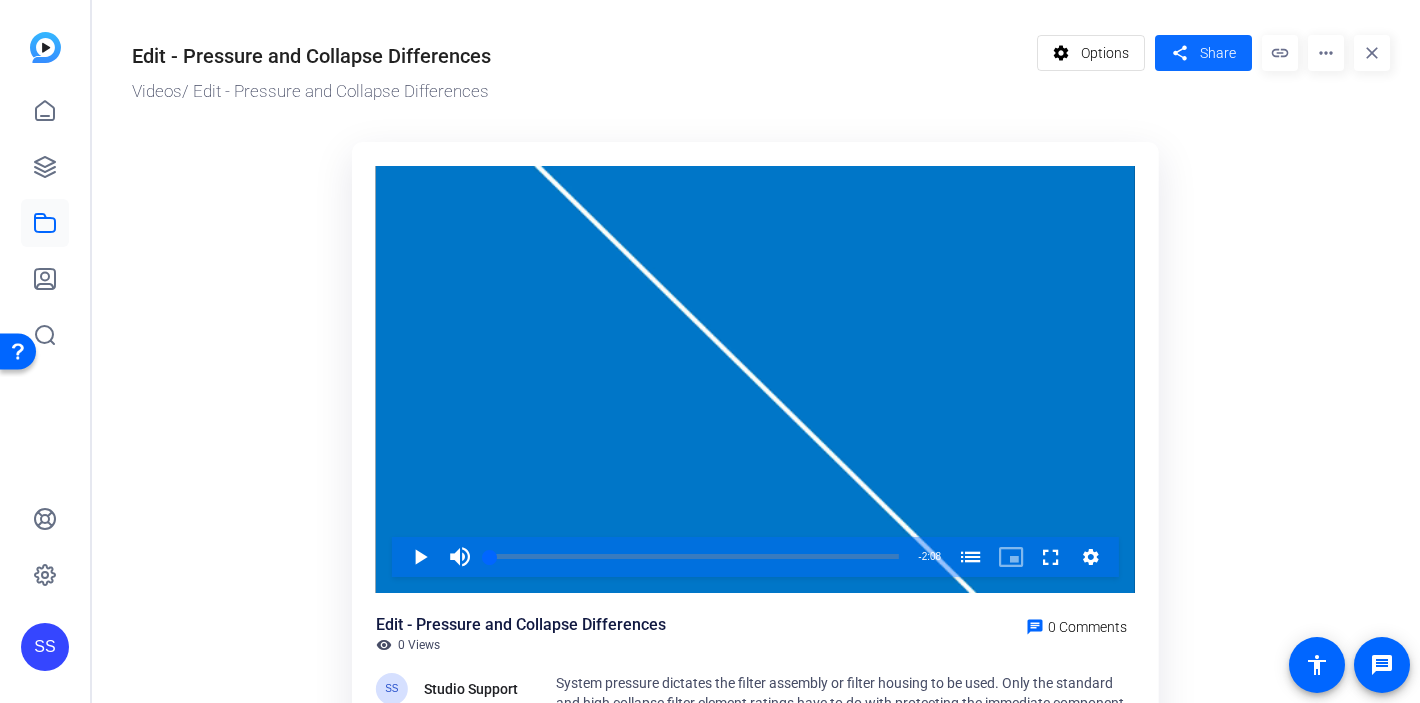 click 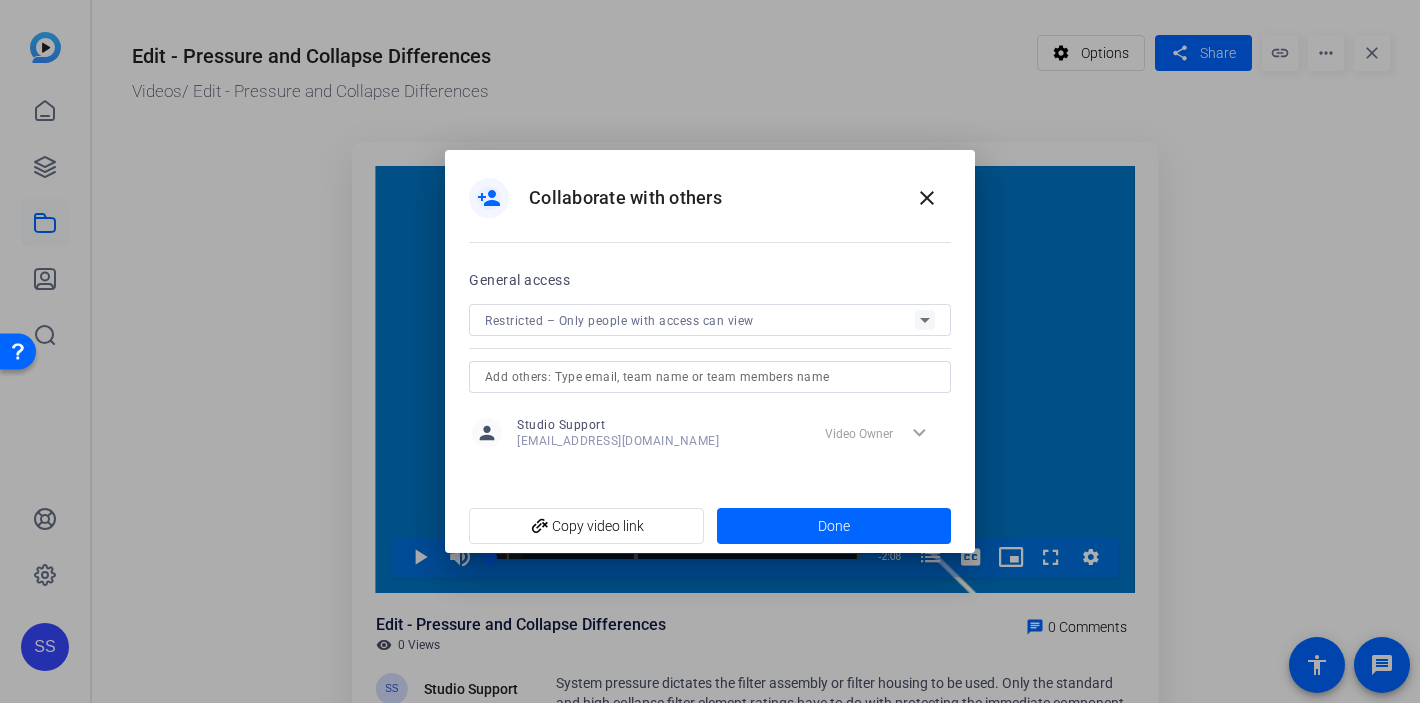click at bounding box center [710, 377] 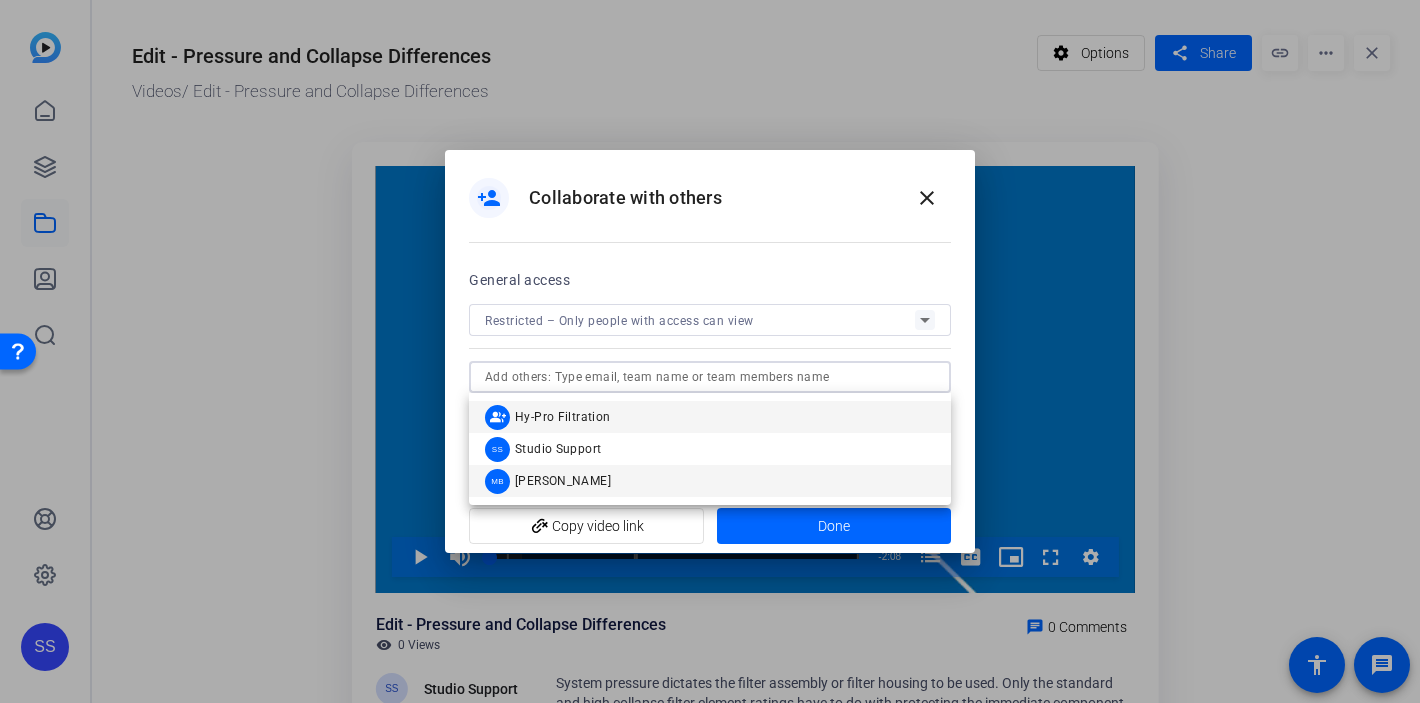 click on "MB  Mike Beaverson" at bounding box center (710, 481) 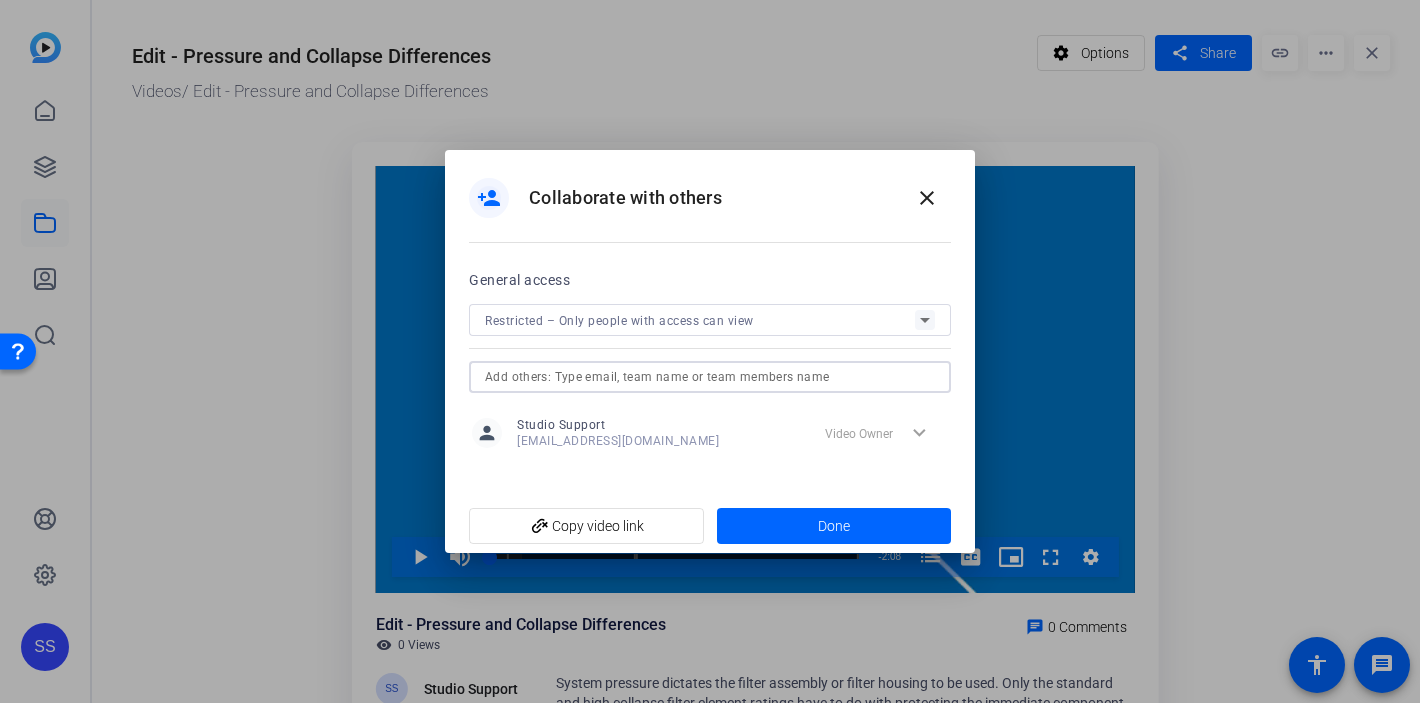 type 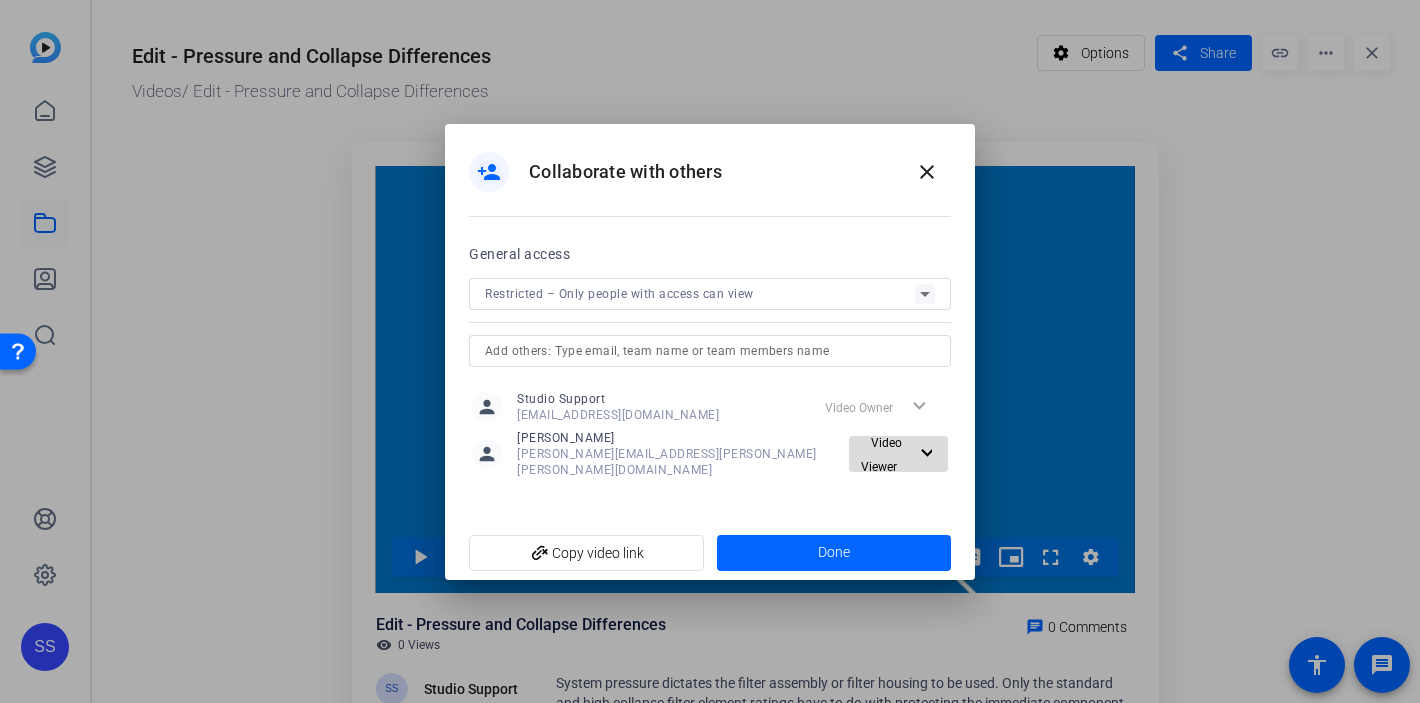 click on "Video Viewer" at bounding box center [881, 455] 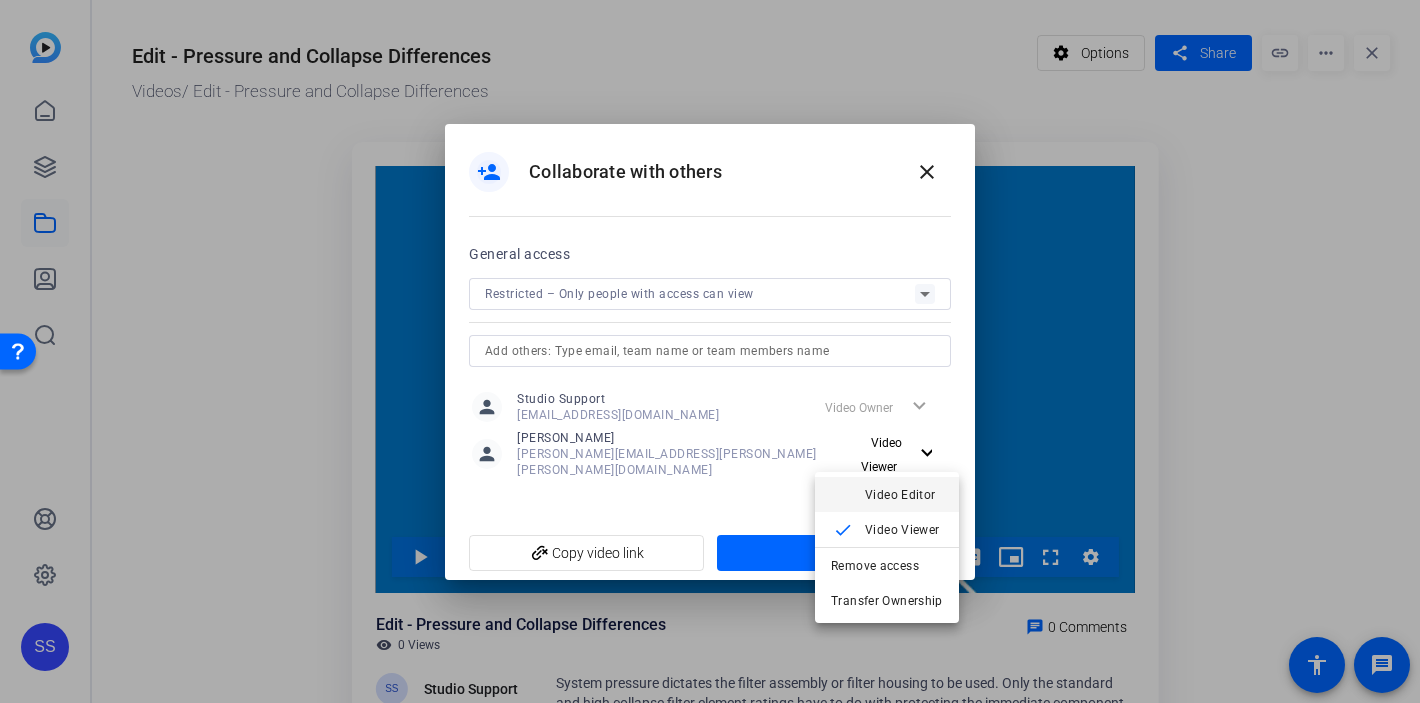 click on "Video Editor" at bounding box center [900, 494] 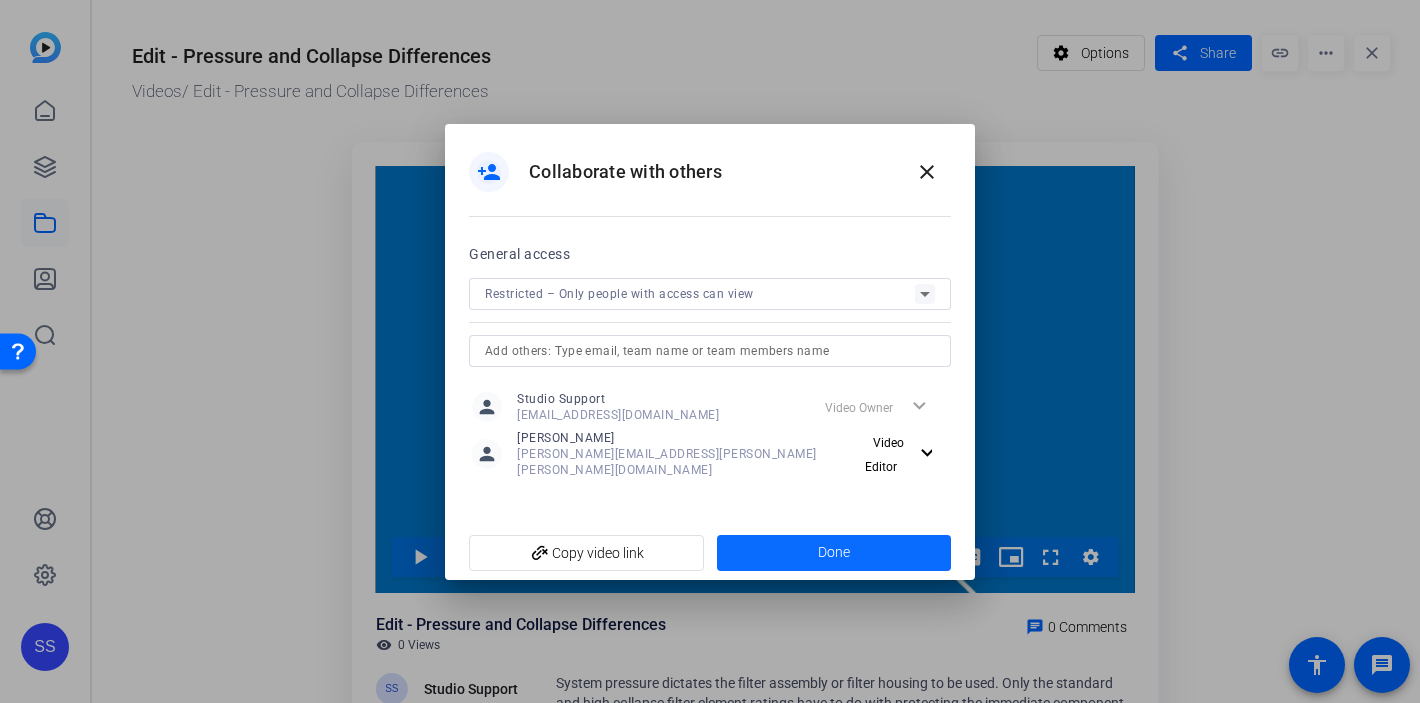 click on "Done" 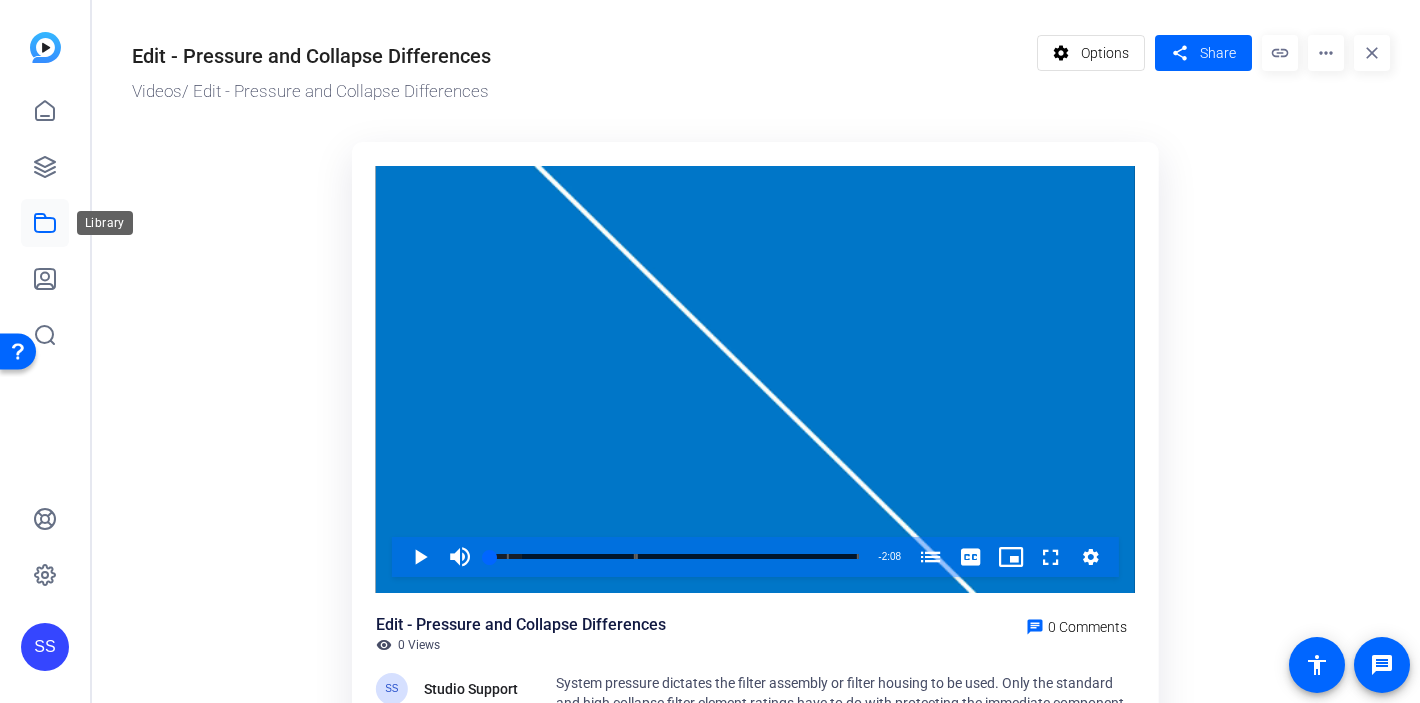 click 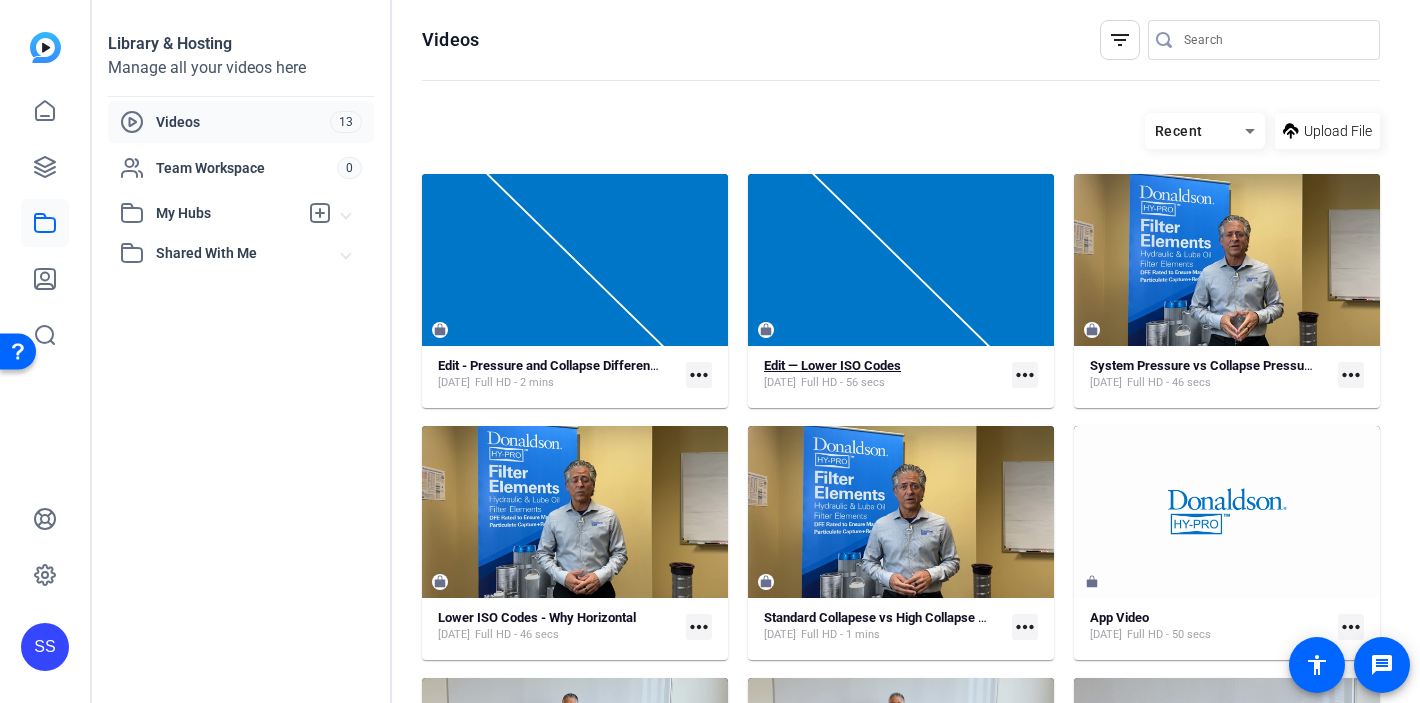 click on "Edit — Lower ISO Codes" 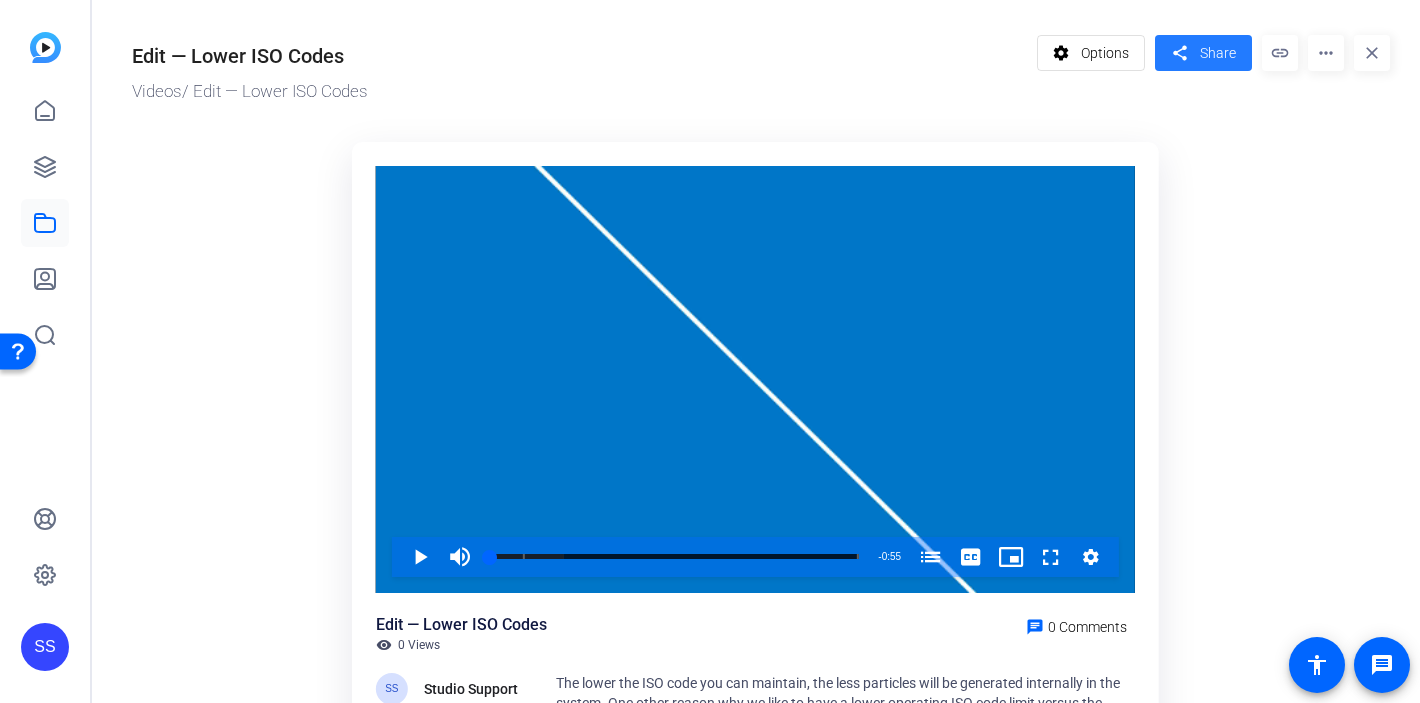 click on "share" 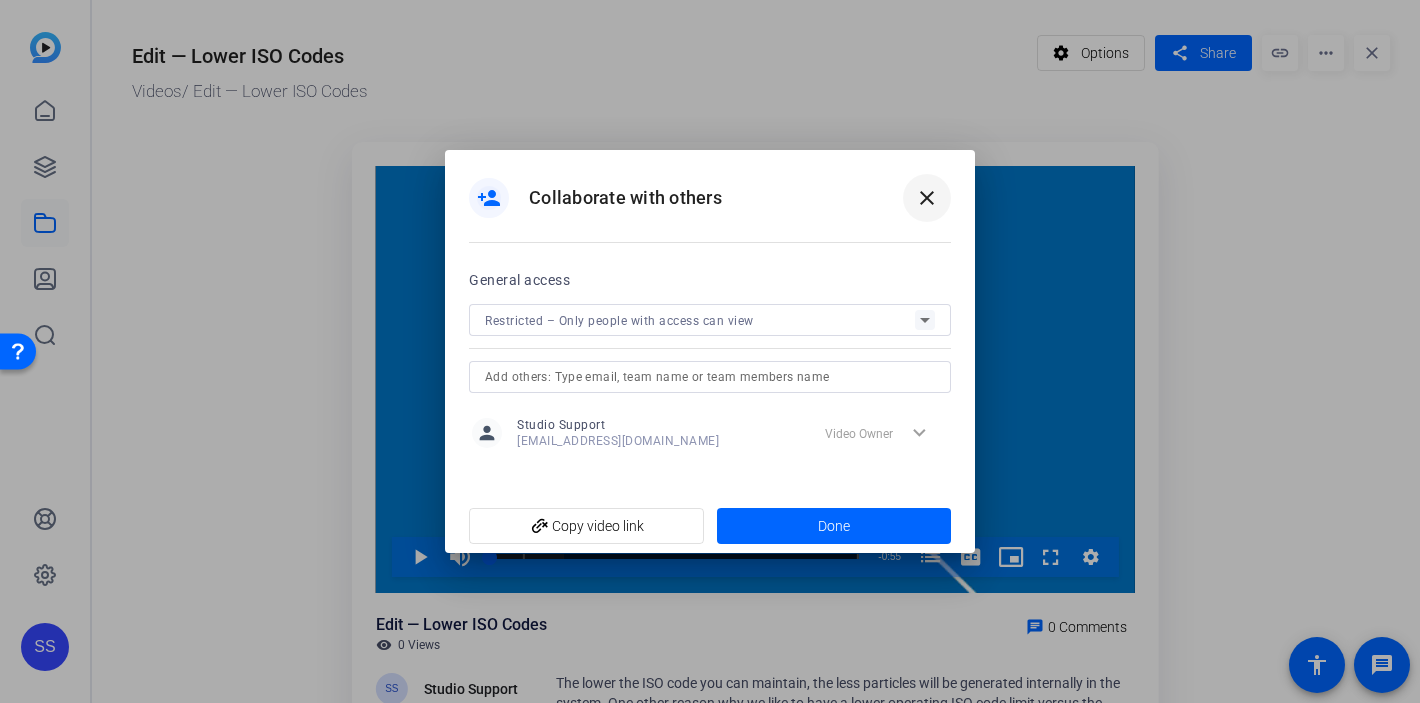 click on "close" at bounding box center [927, 198] 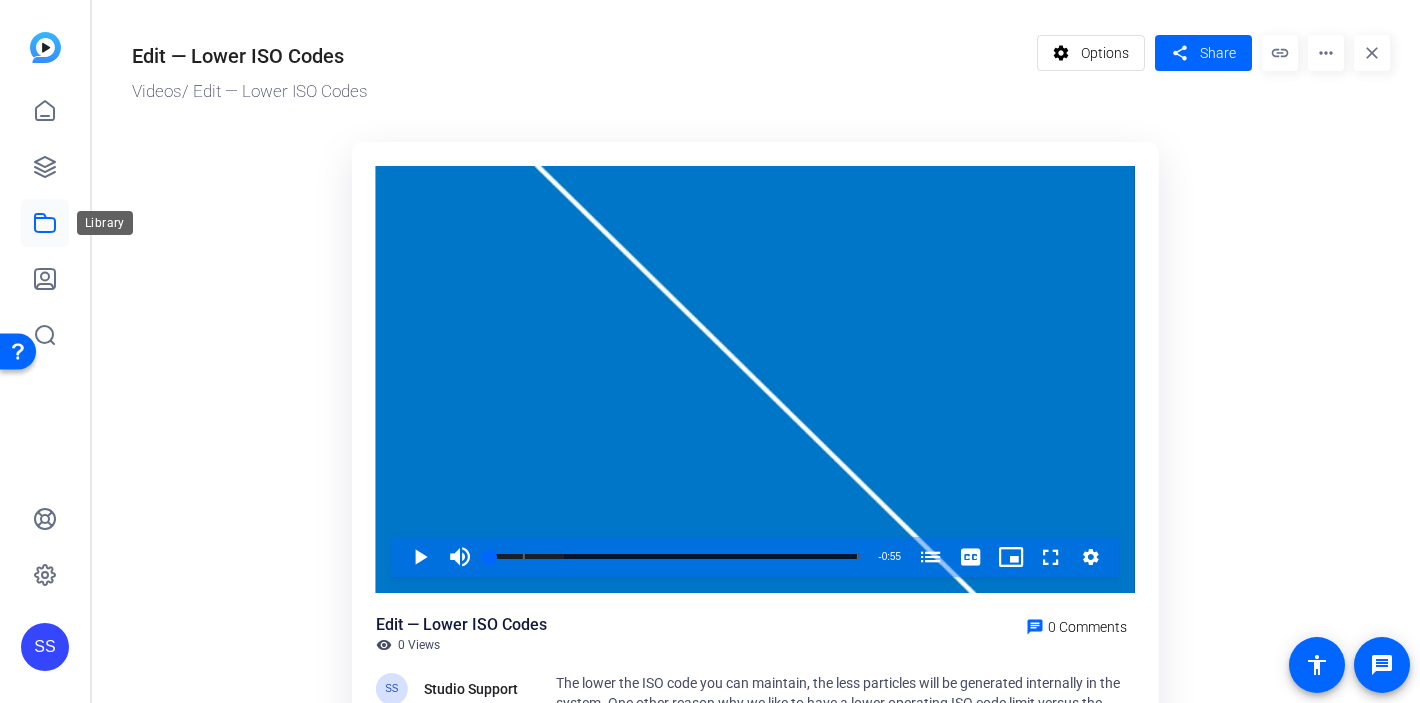 click 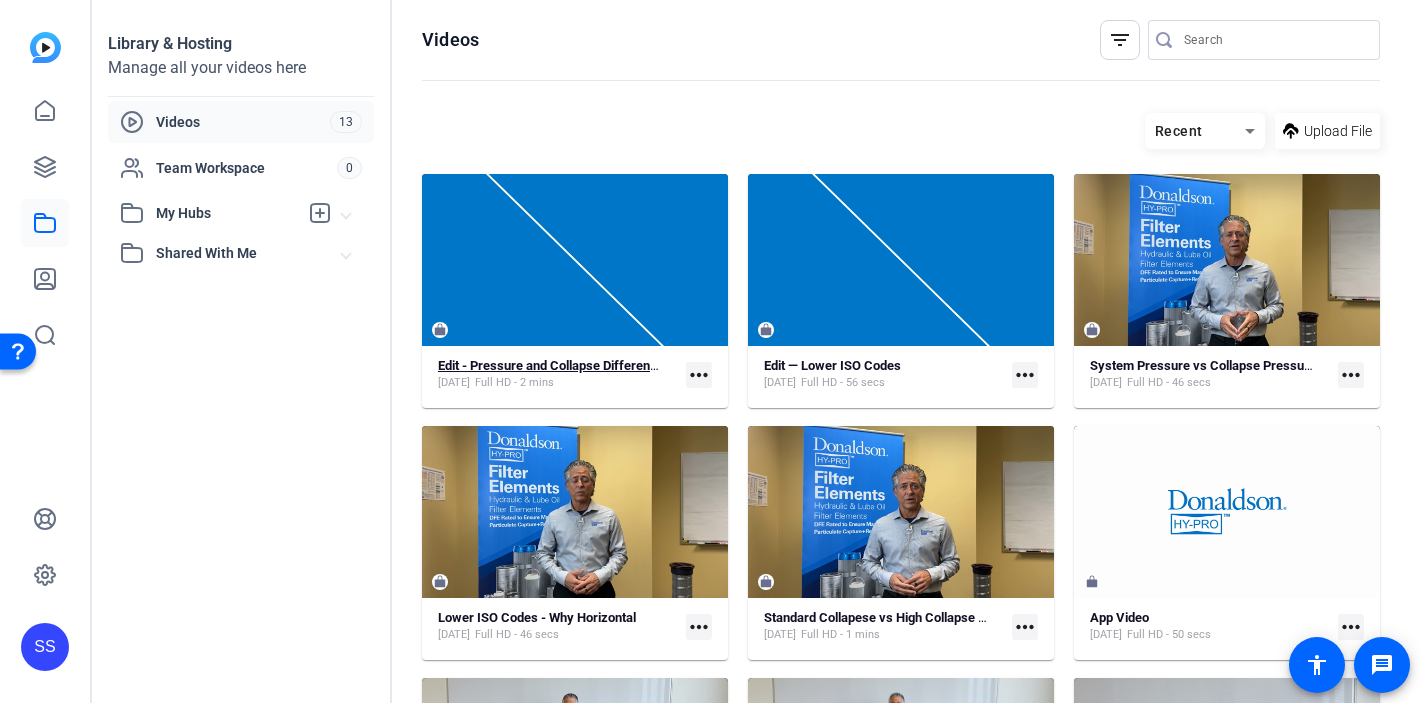 click on "Edit - Pressure and Collapse Differences" 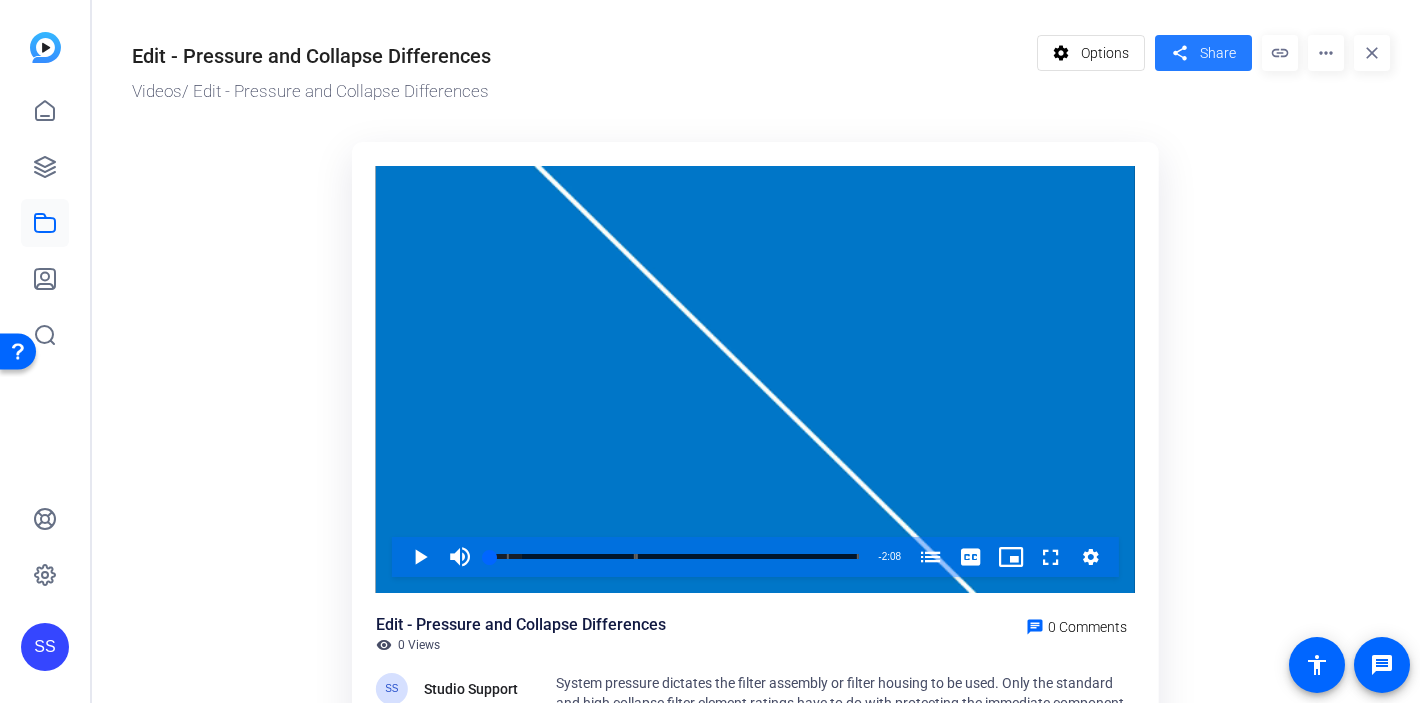 click on "share" 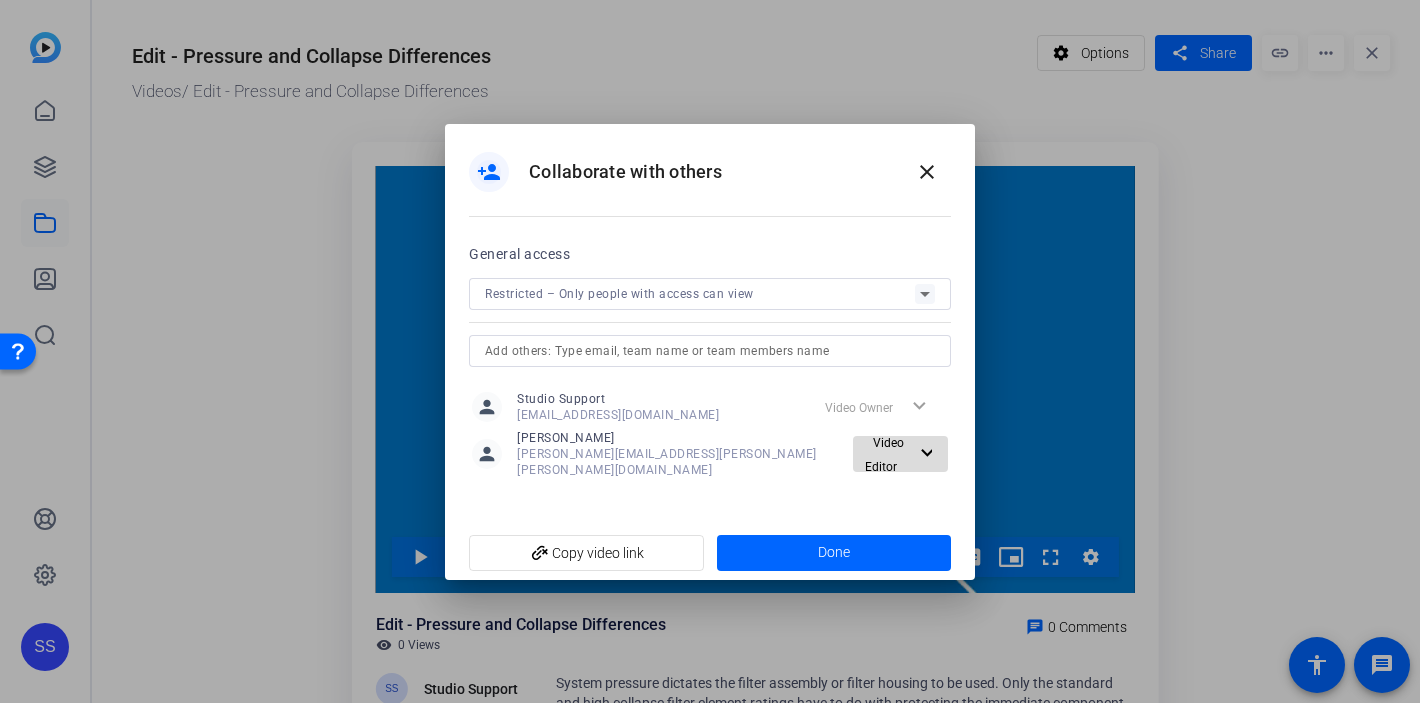click on "expand_more" at bounding box center (923, 453) 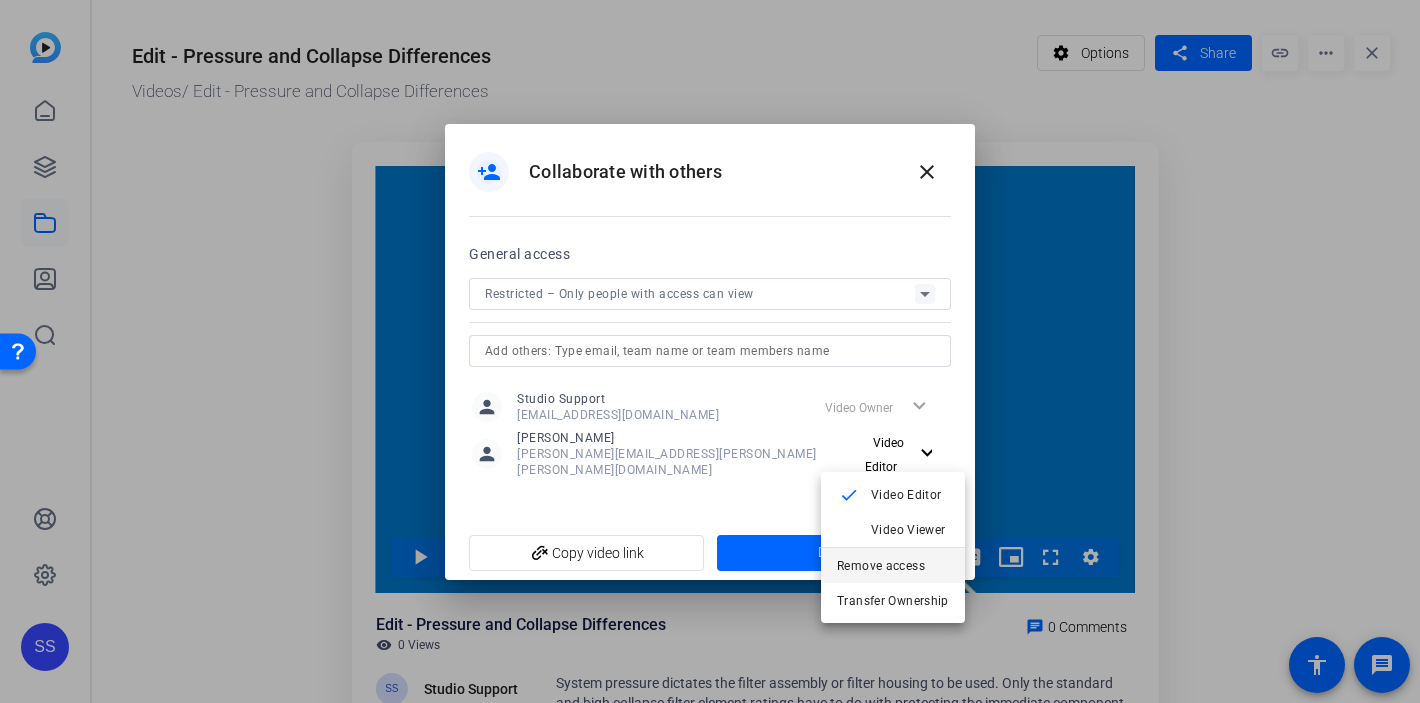 click on "Remove access" at bounding box center [881, 565] 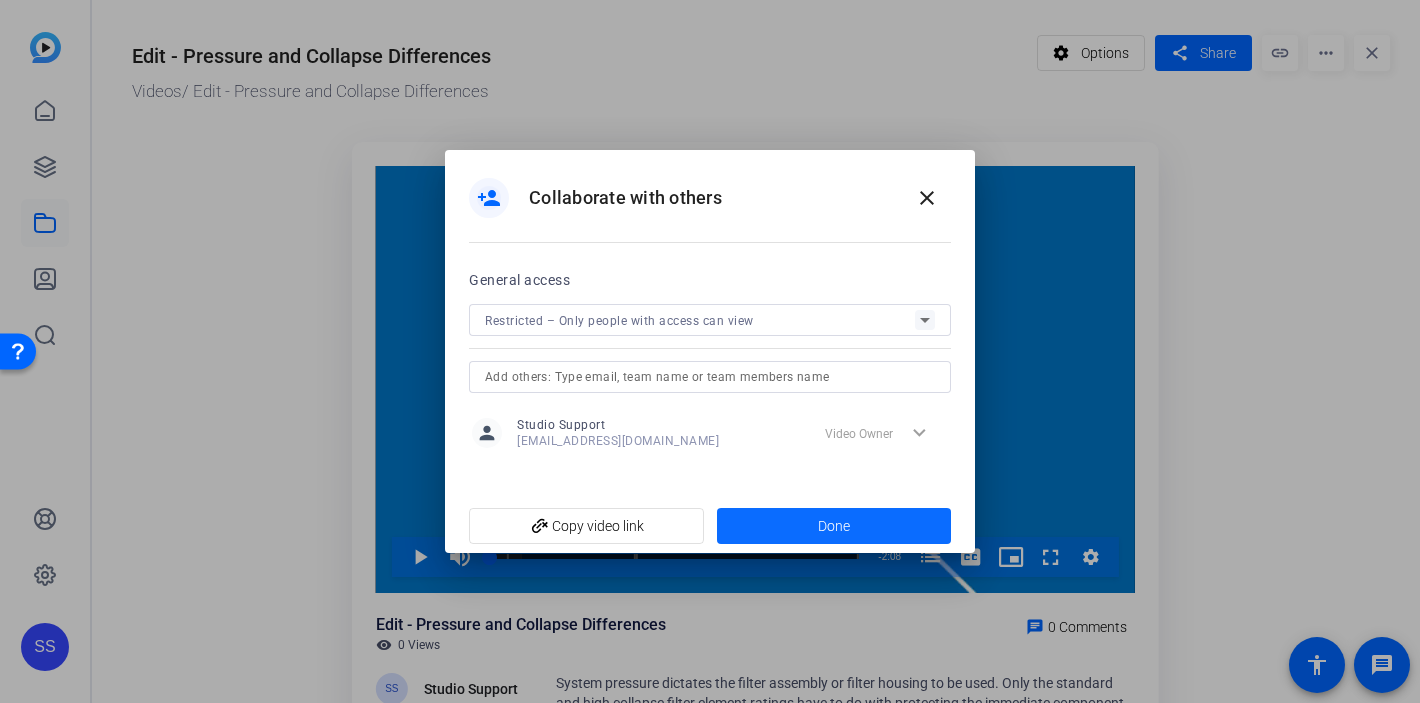 click on "Done" 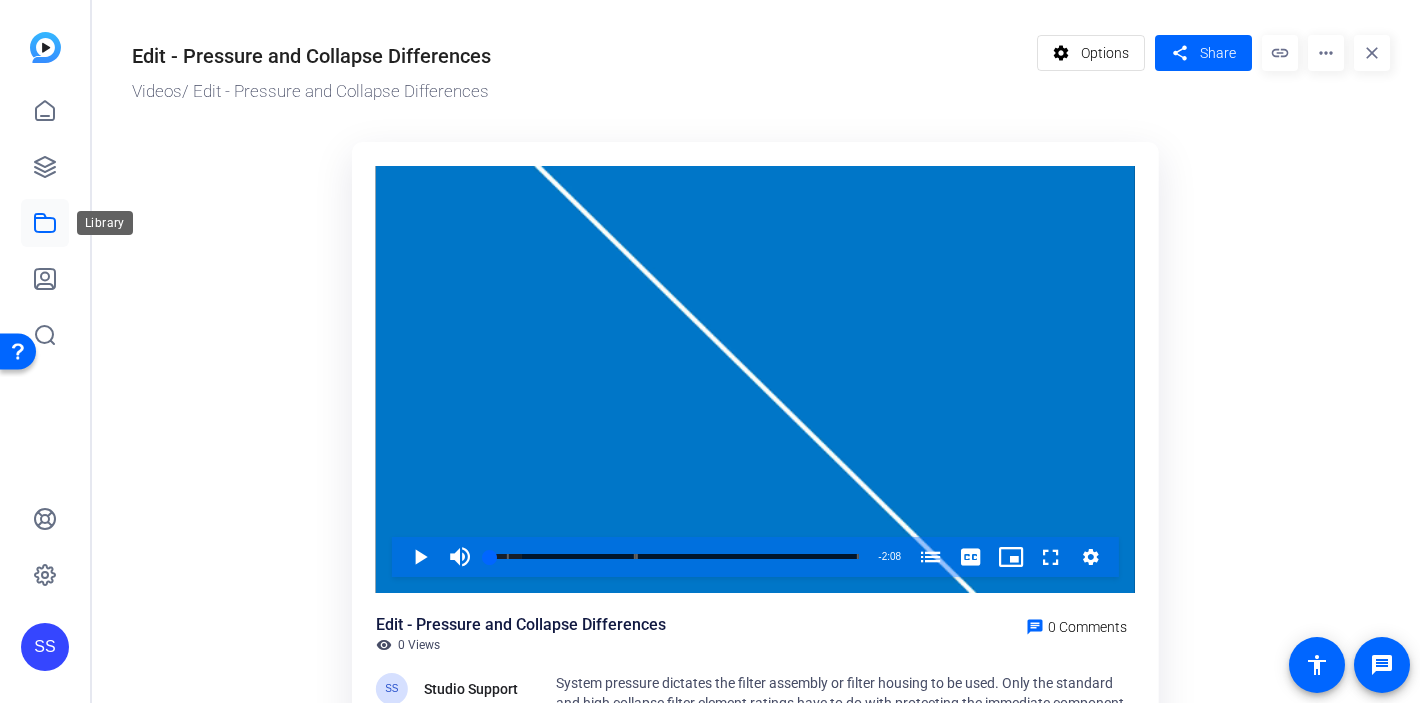click 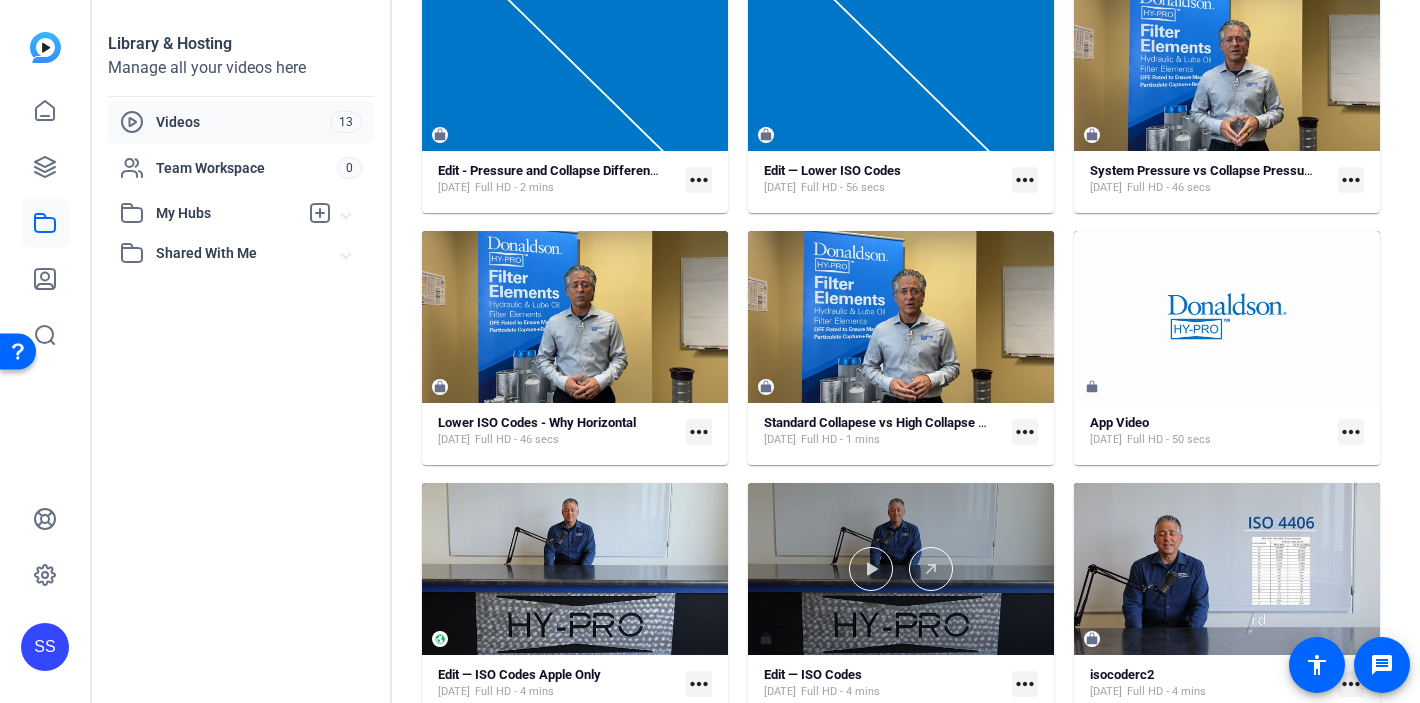 scroll, scrollTop: 321, scrollLeft: 0, axis: vertical 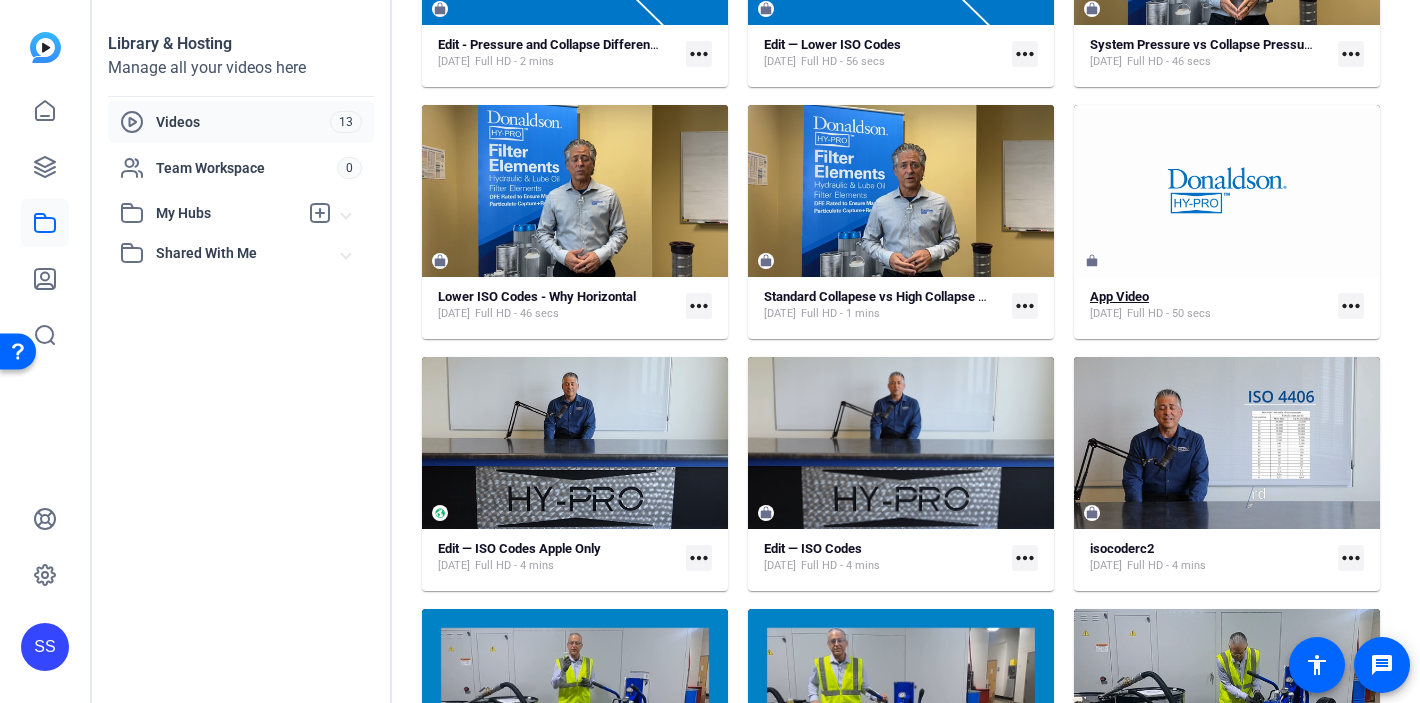 click on "App Video" 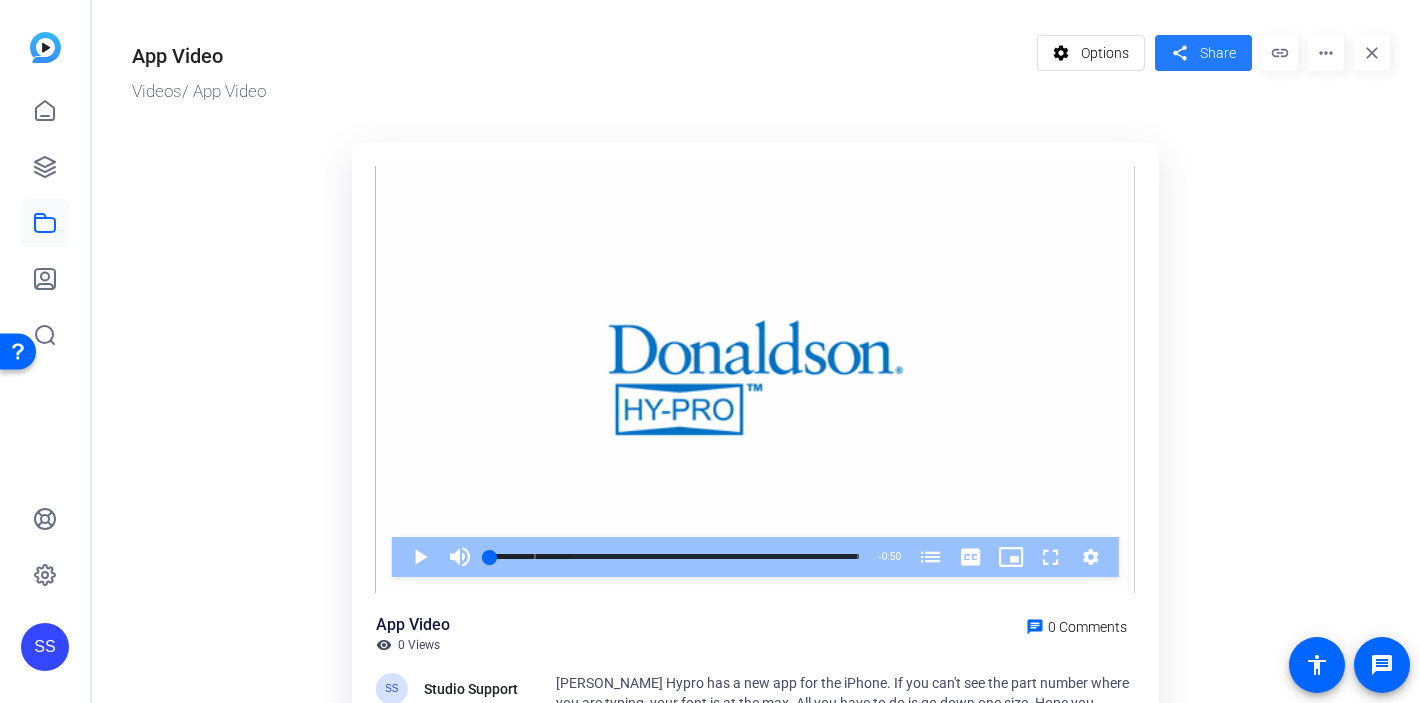 click on "Share" 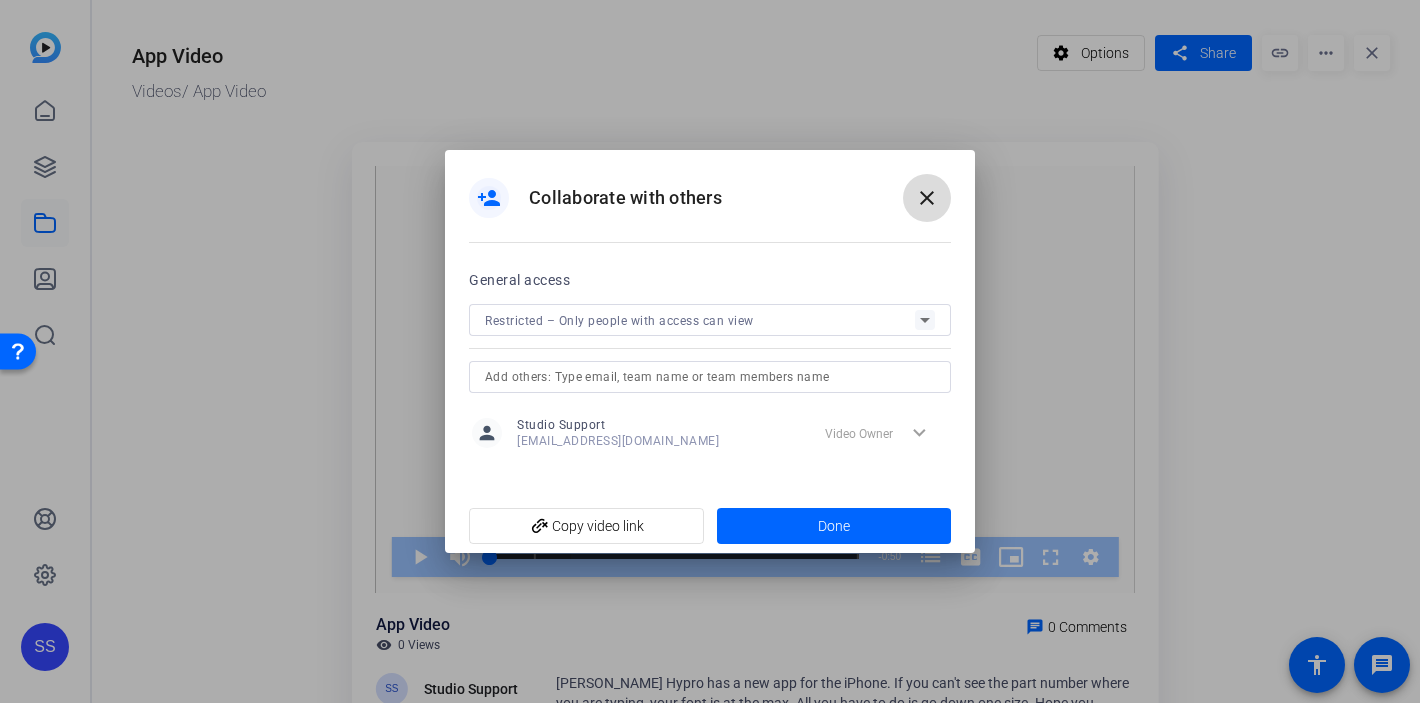 click on "close" at bounding box center [927, 198] 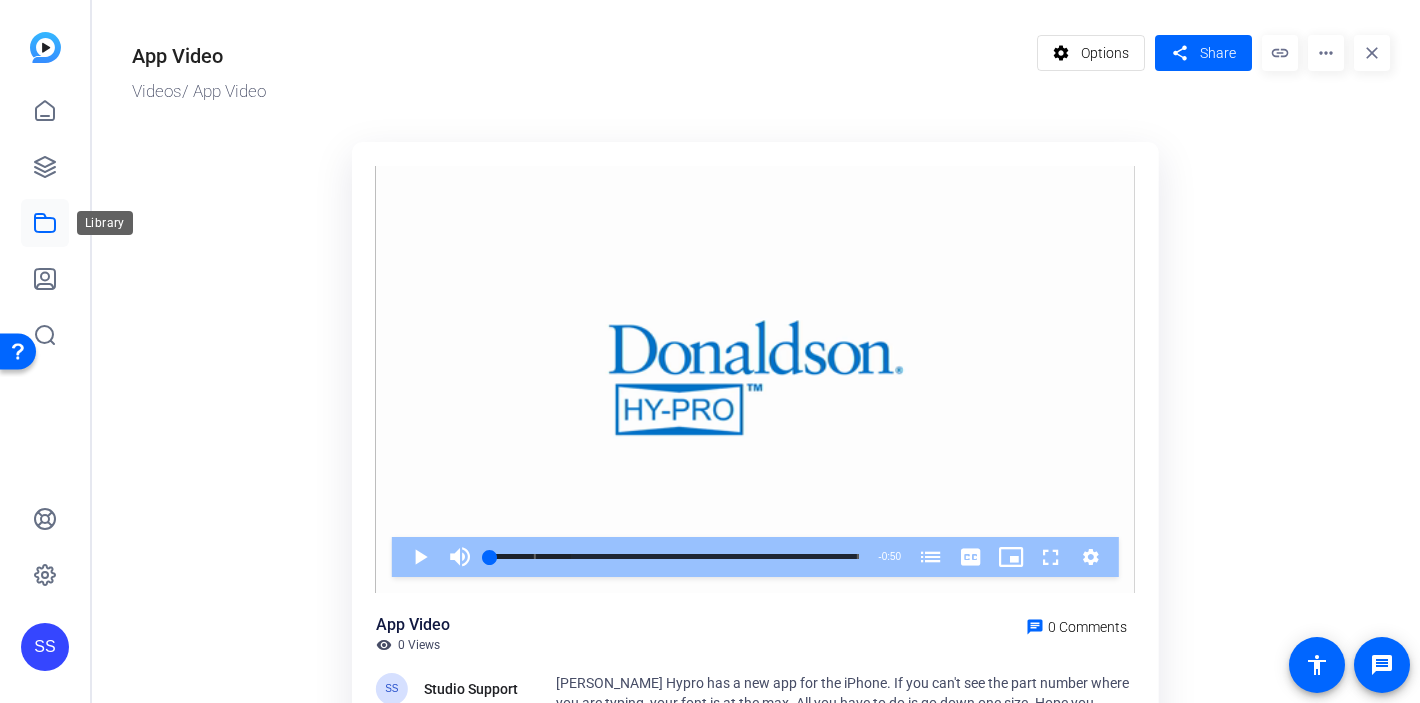 drag, startPoint x: 42, startPoint y: 223, endPoint x: 62, endPoint y: 227, distance: 20.396078 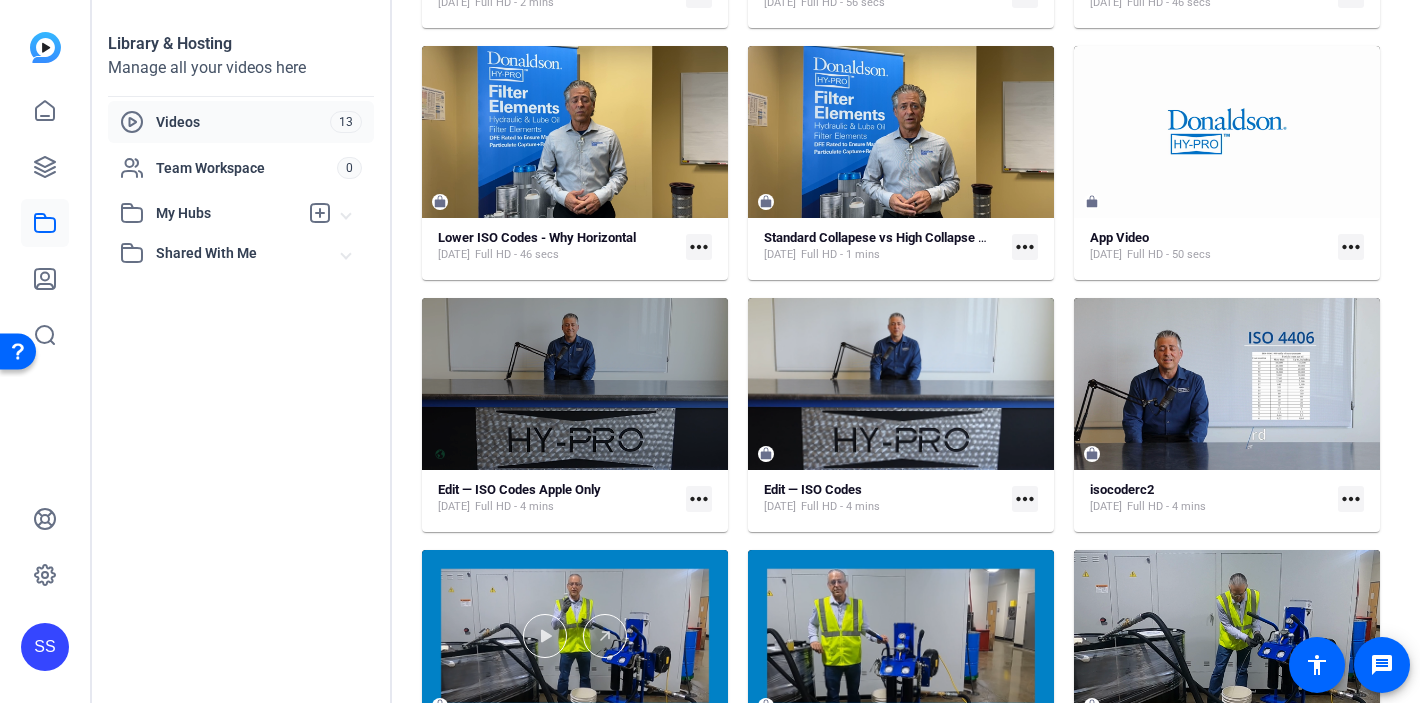 scroll, scrollTop: 486, scrollLeft: 0, axis: vertical 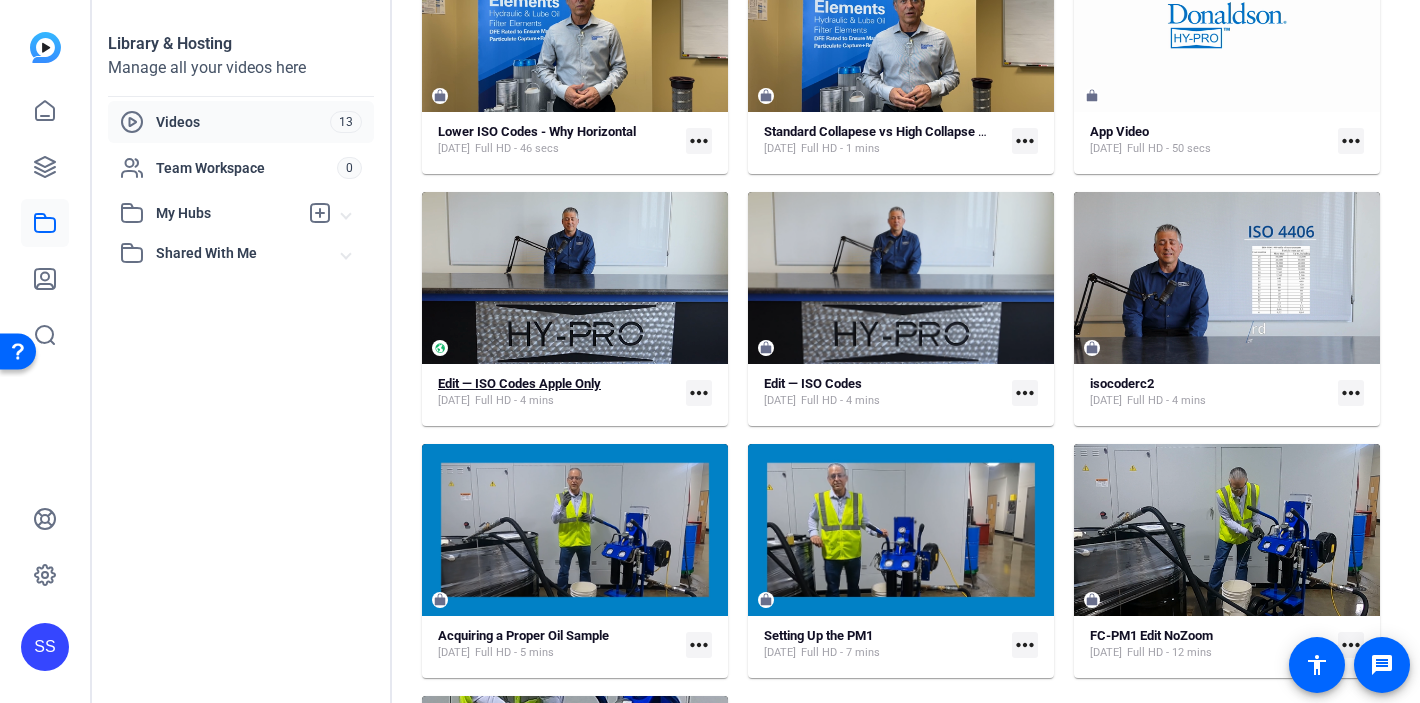 click on "Edit — ISO Codes Apple Only" 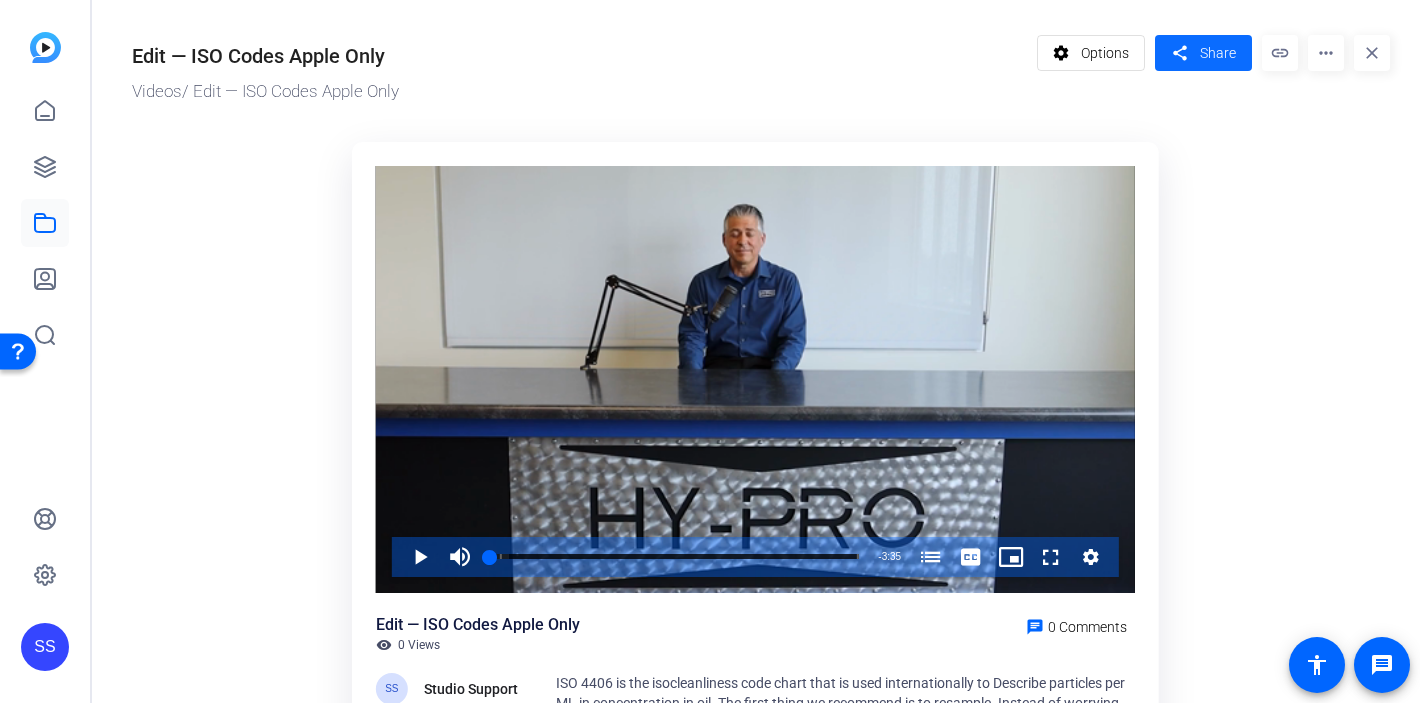 click on "share" 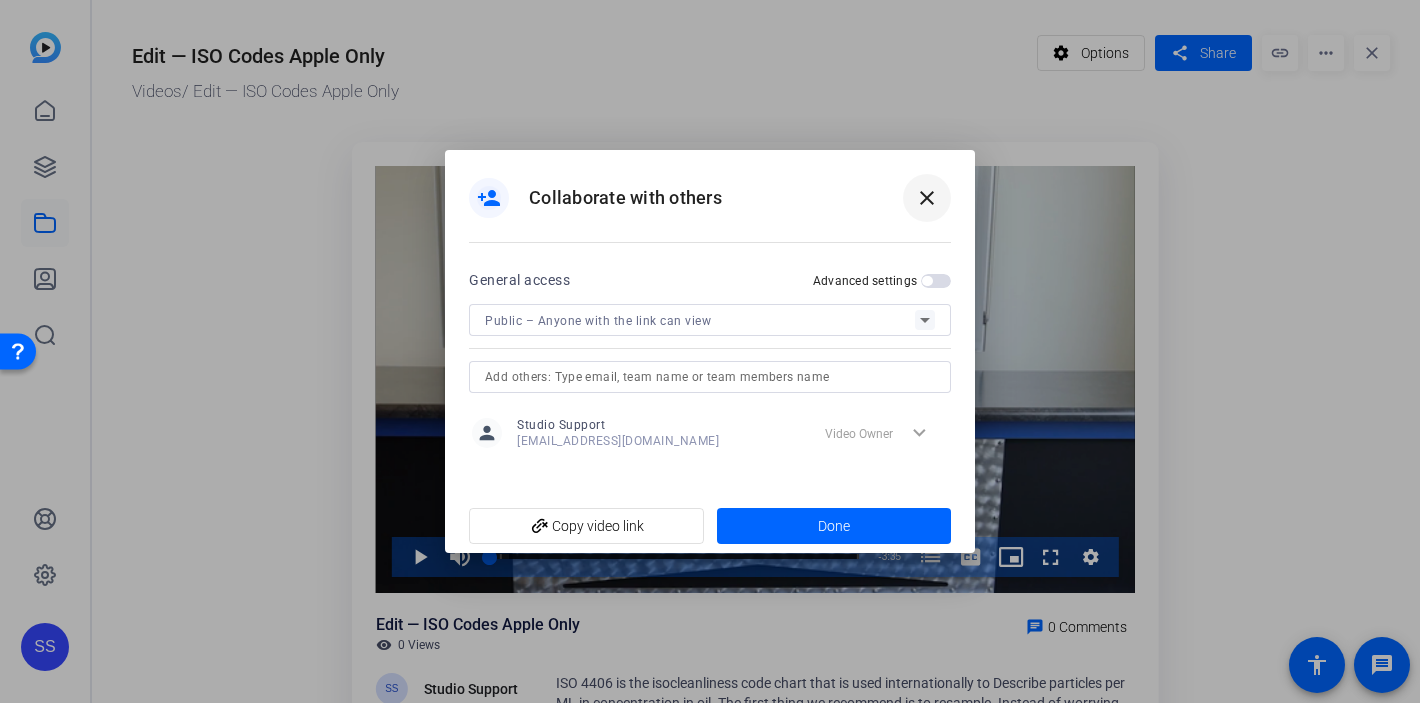drag, startPoint x: 928, startPoint y: 193, endPoint x: 917, endPoint y: 193, distance: 11 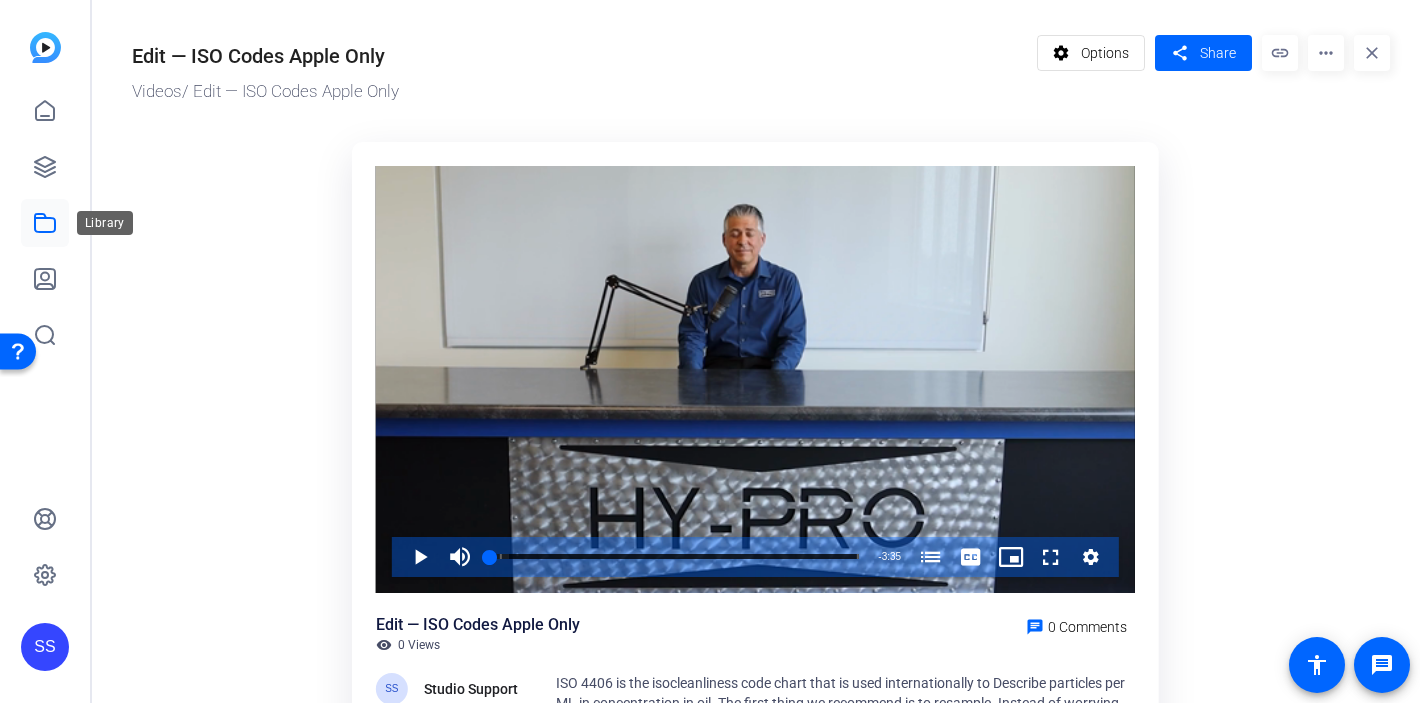 click 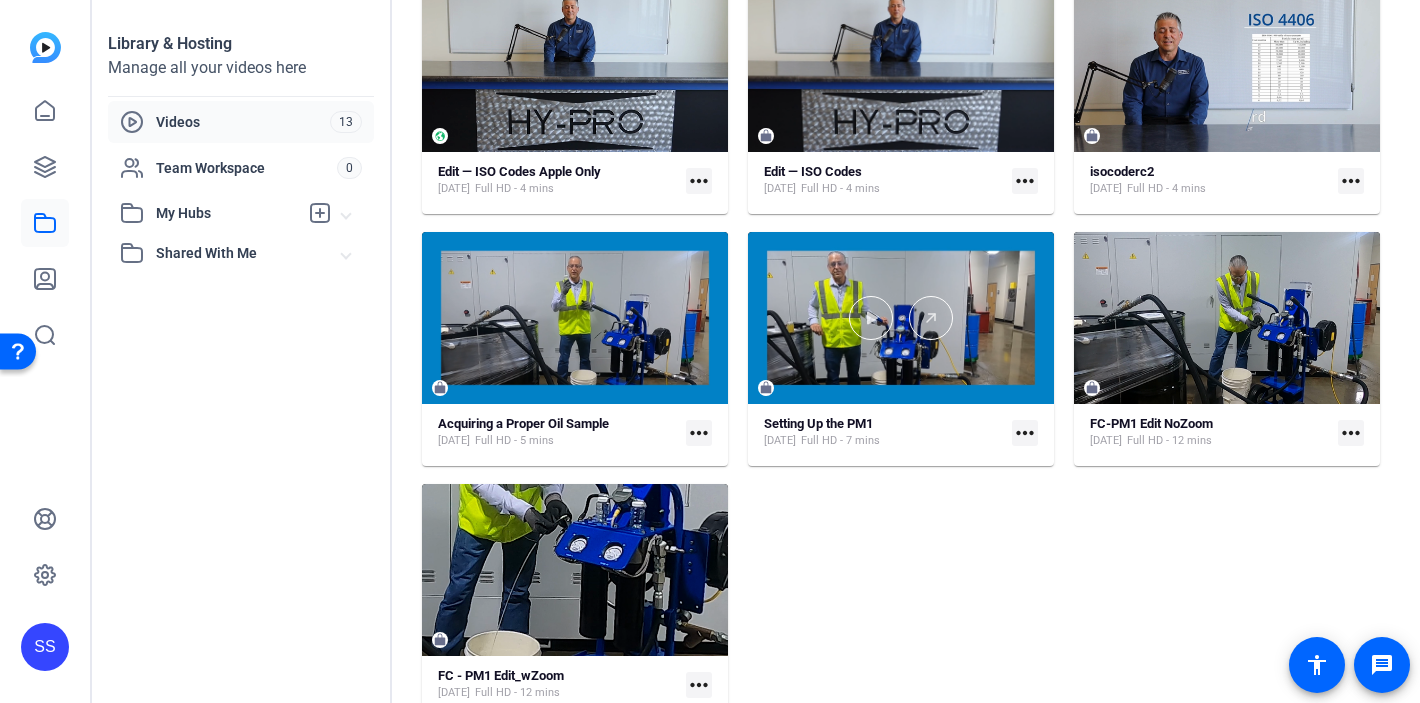 scroll, scrollTop: 714, scrollLeft: 0, axis: vertical 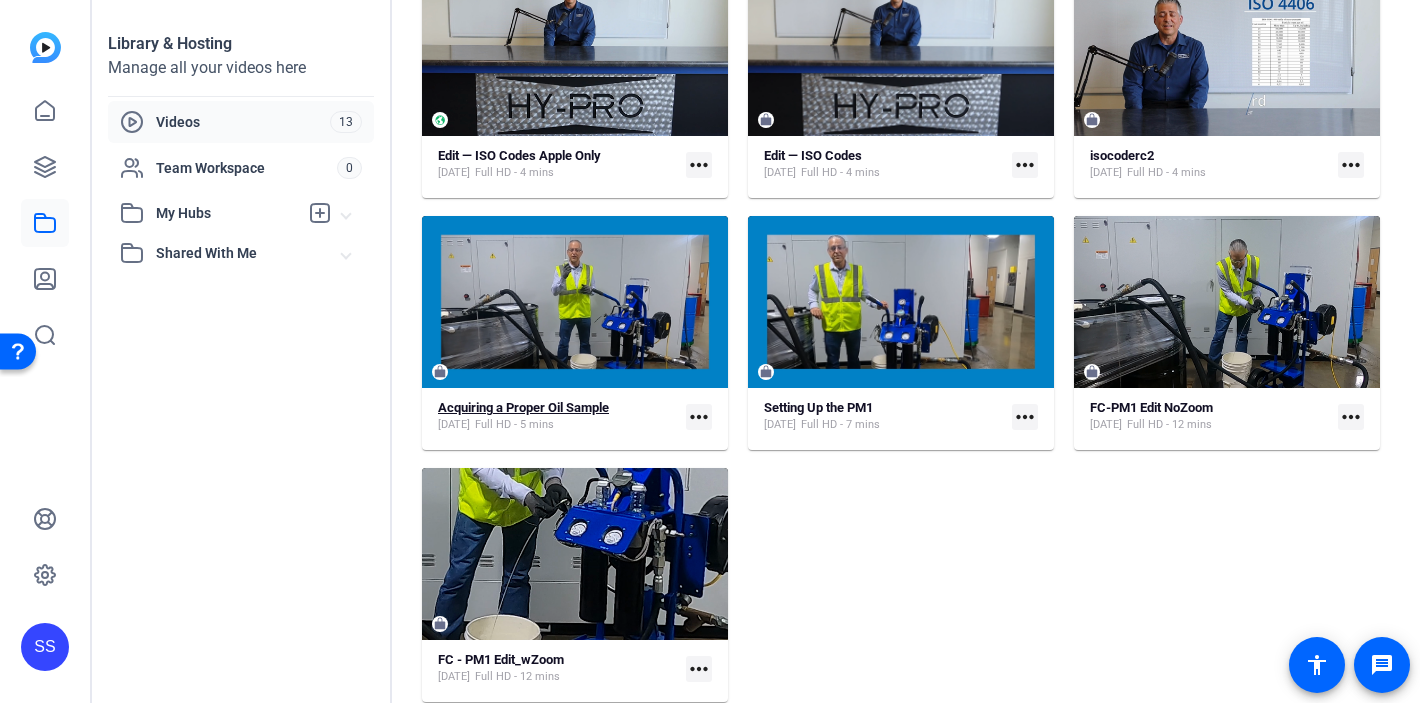 click on "Acquiring a Proper Oil Sample" 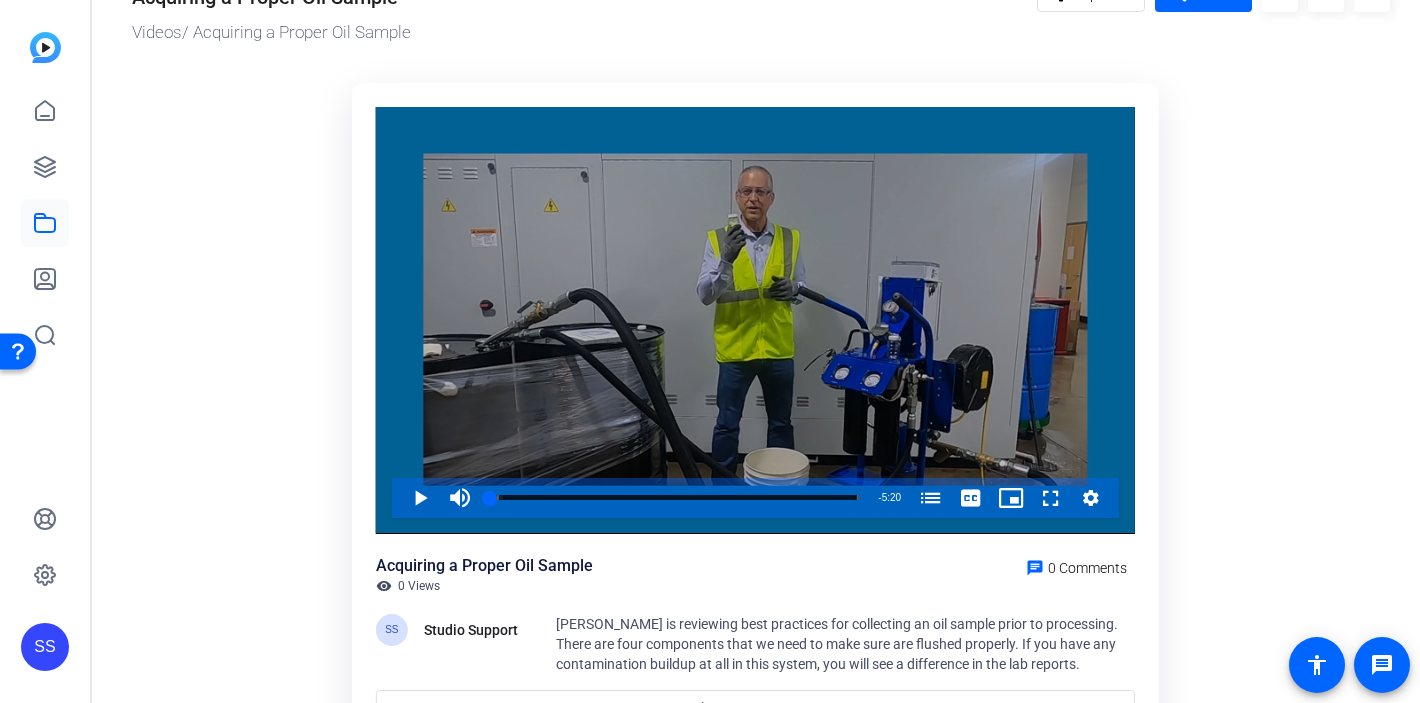 scroll, scrollTop: 0, scrollLeft: 0, axis: both 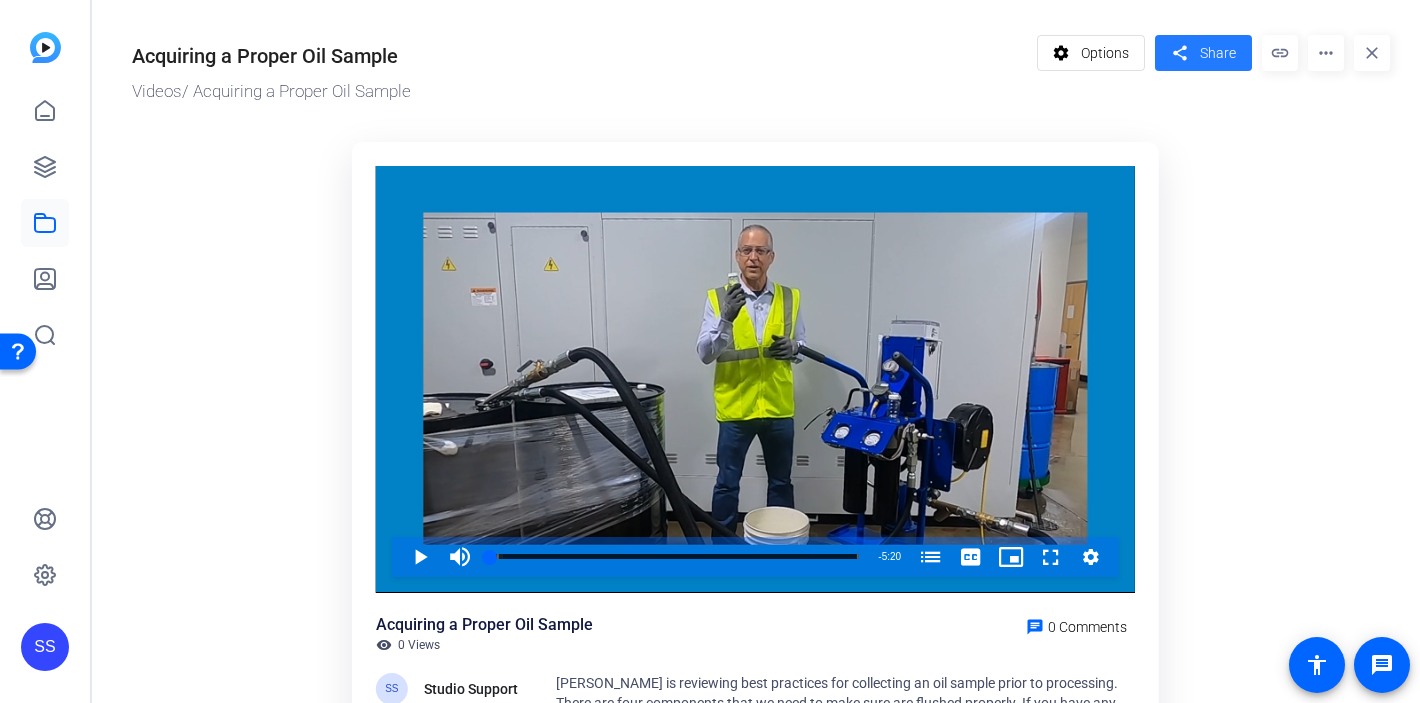click on "Share" 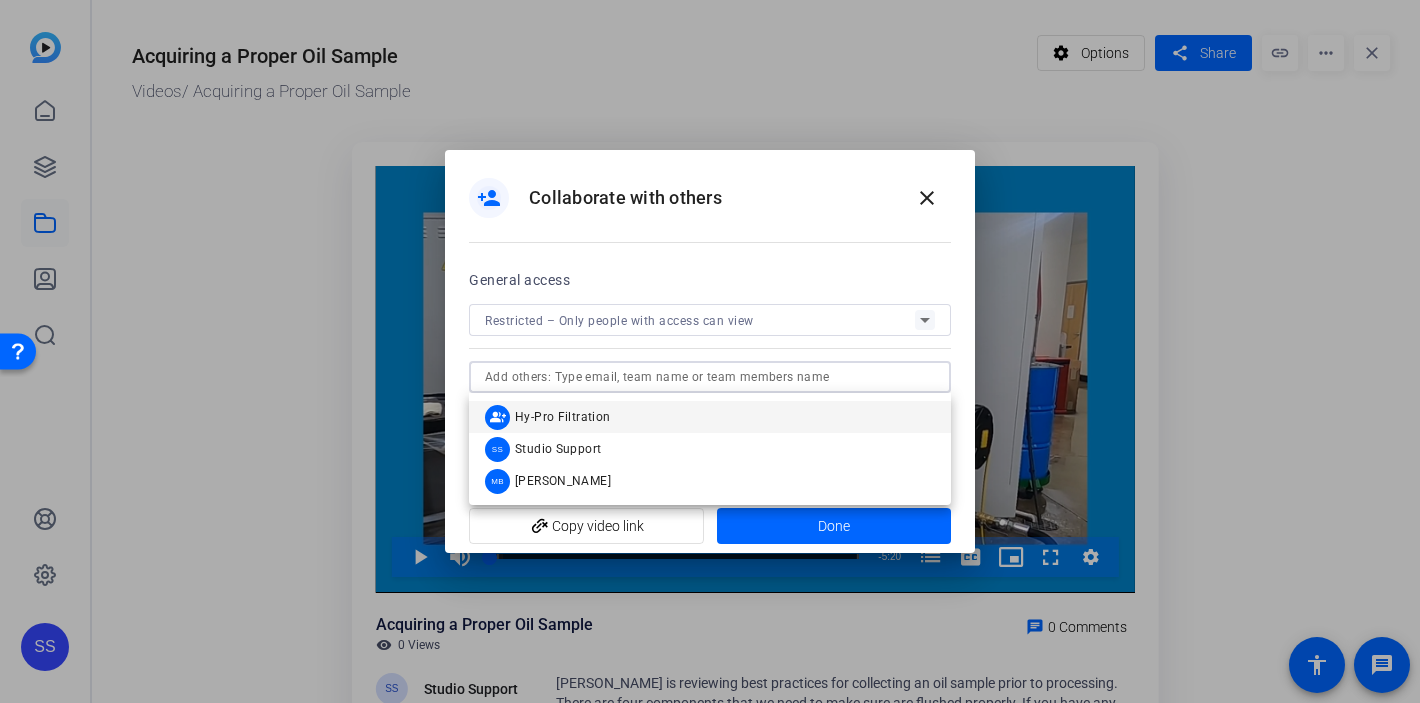 click at bounding box center [710, 377] 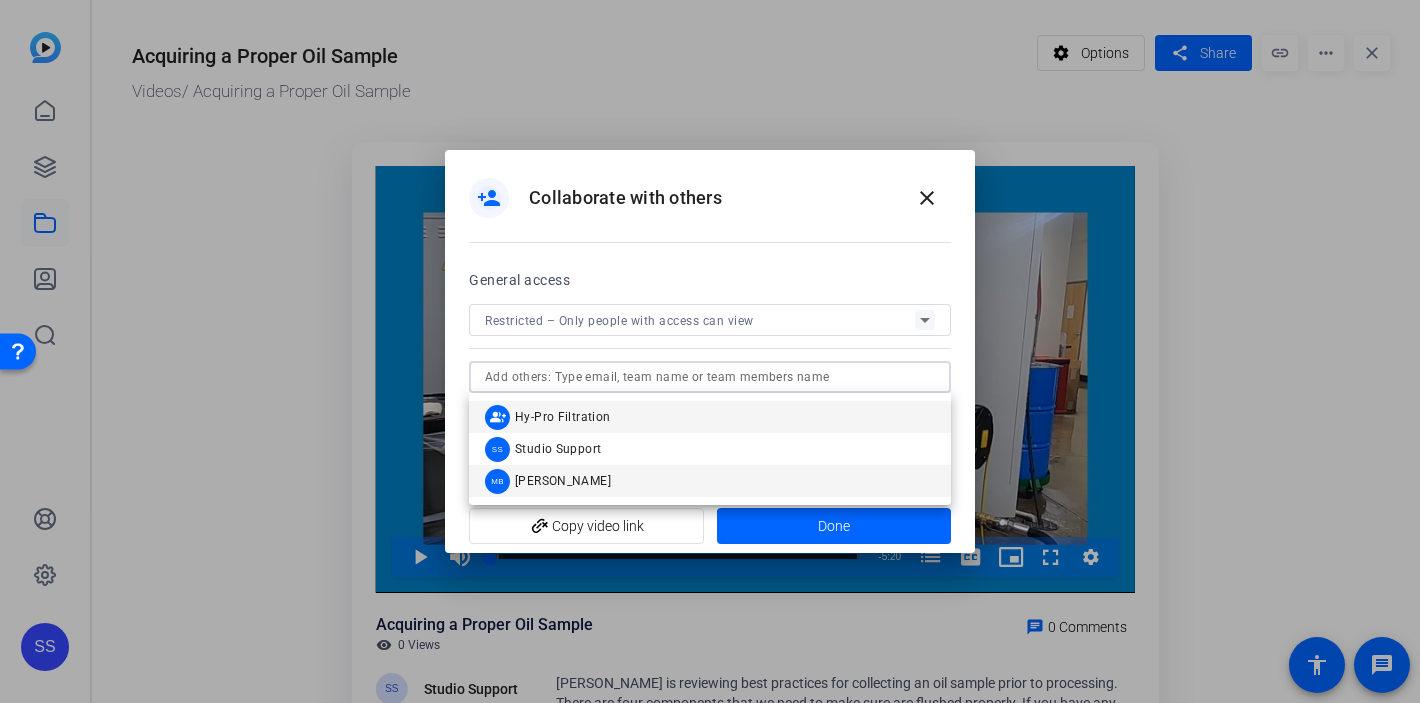 click on "Mike Beaverson" at bounding box center [563, 481] 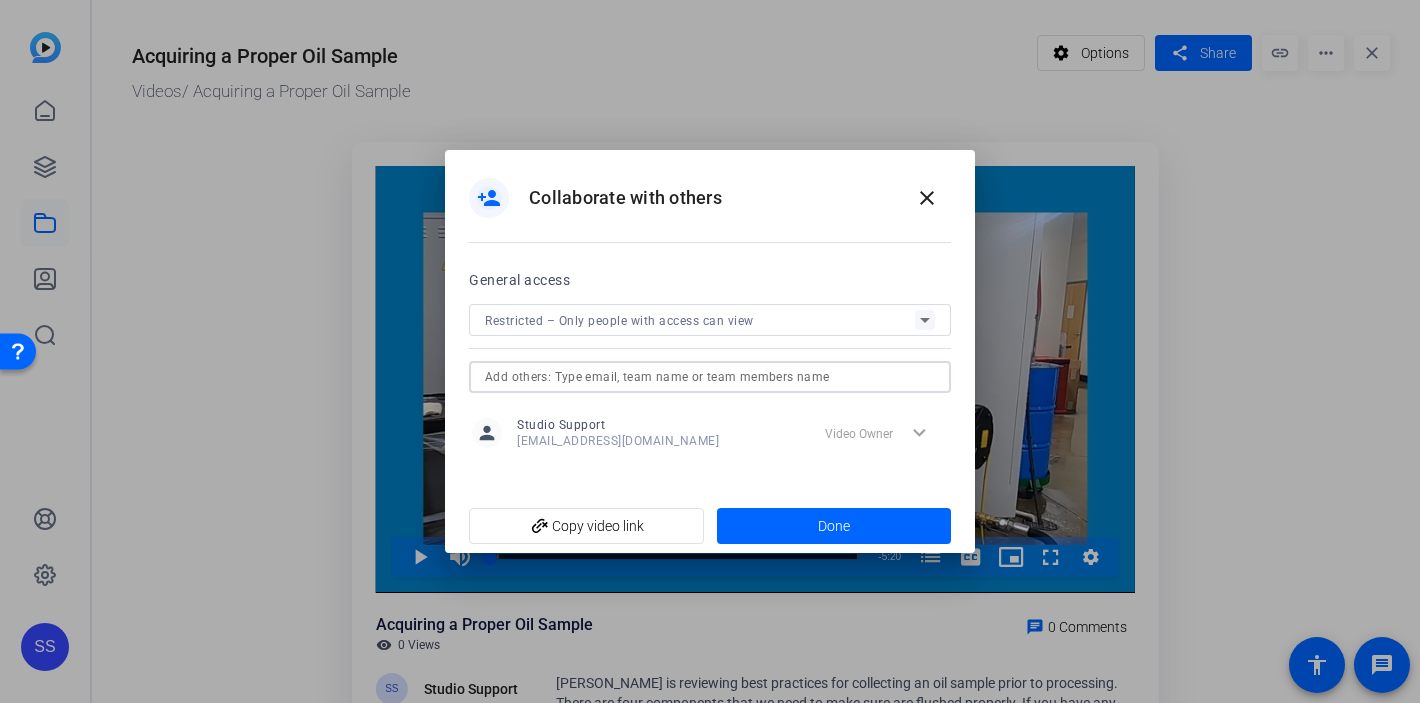 type 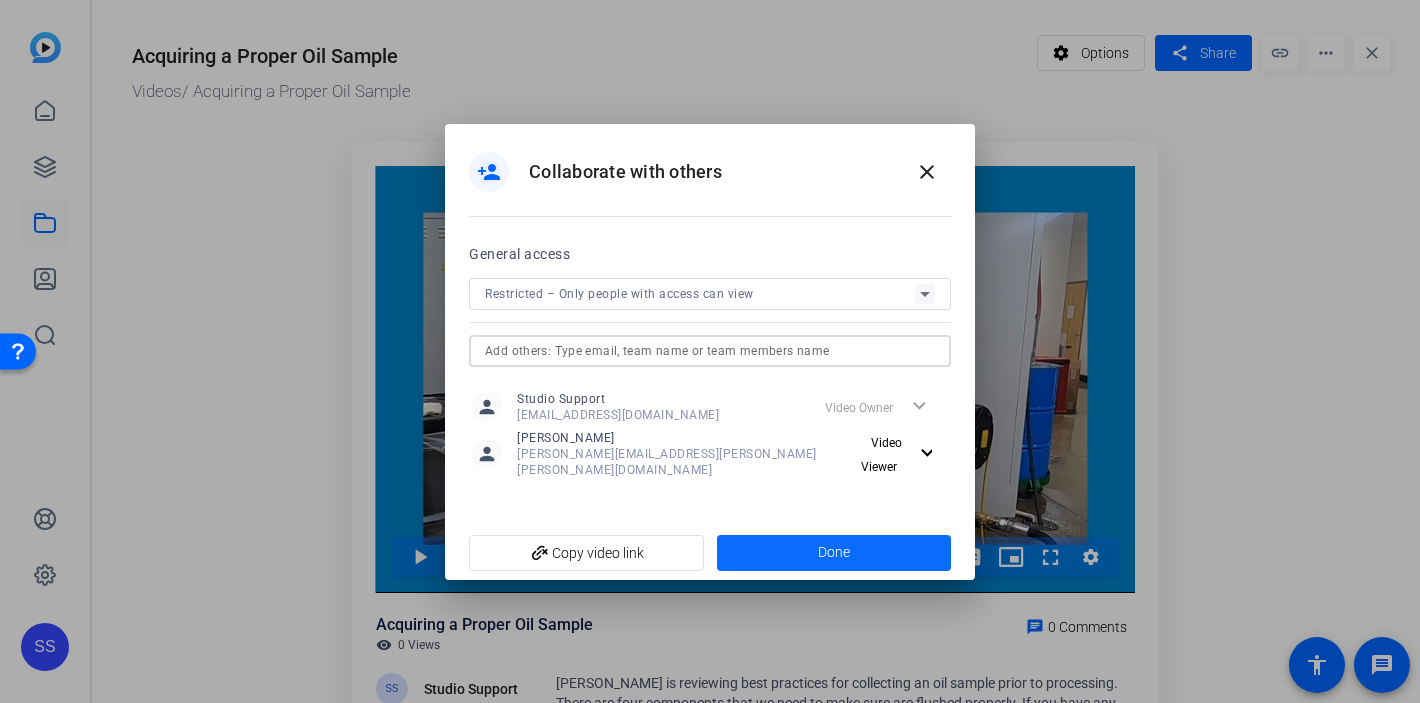 click 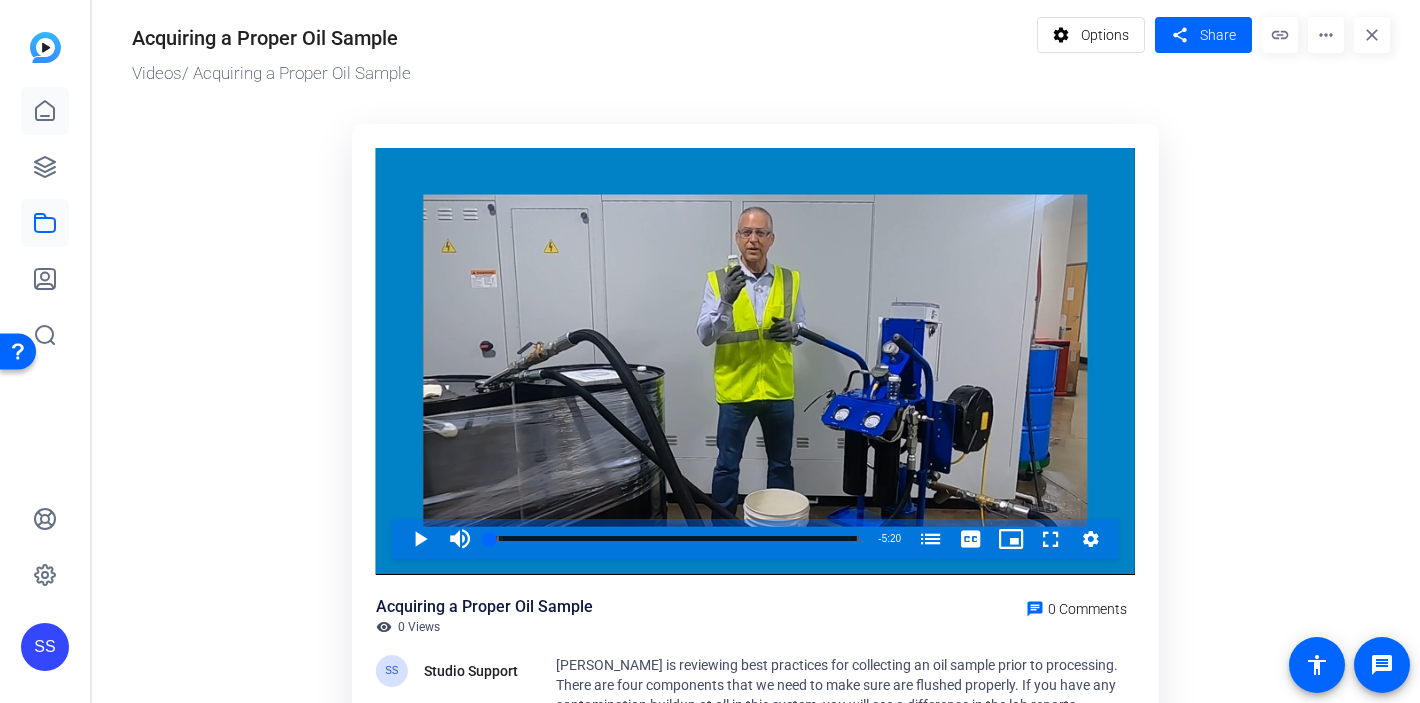 scroll, scrollTop: 0, scrollLeft: 0, axis: both 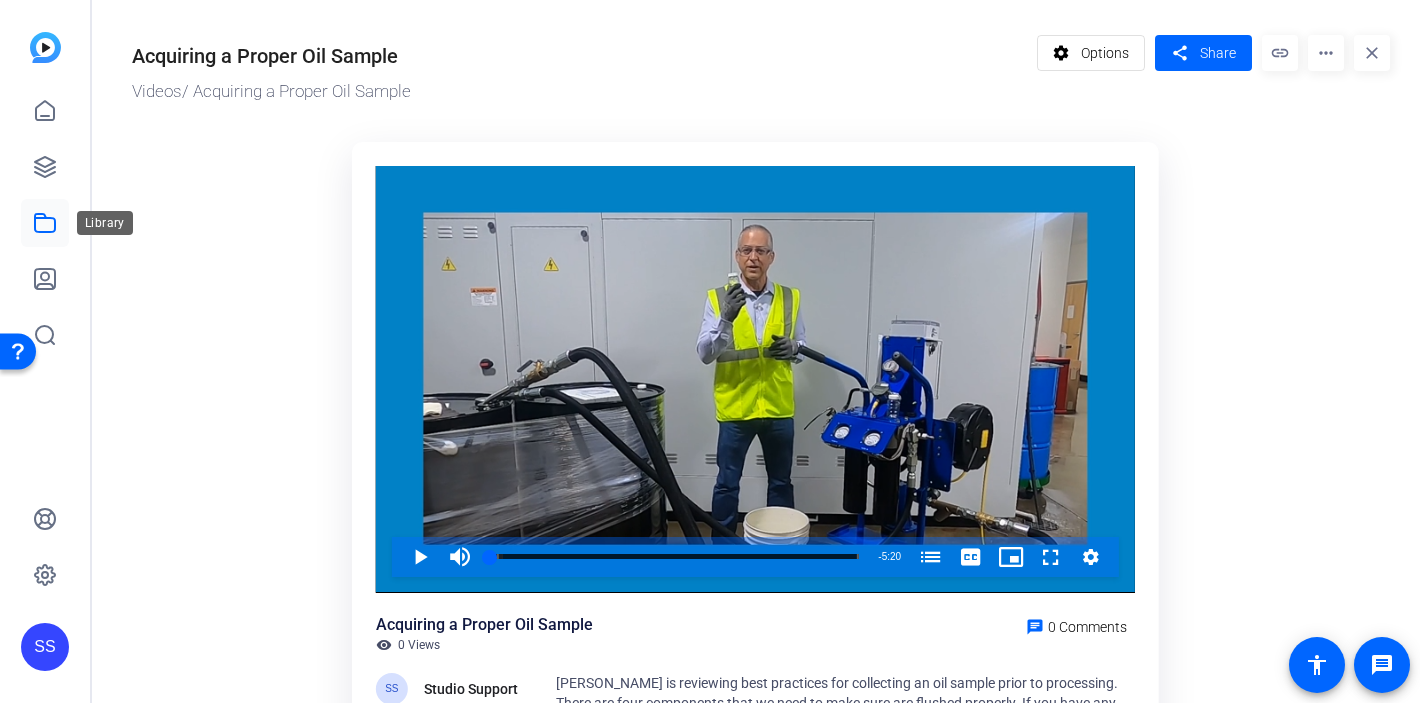 click 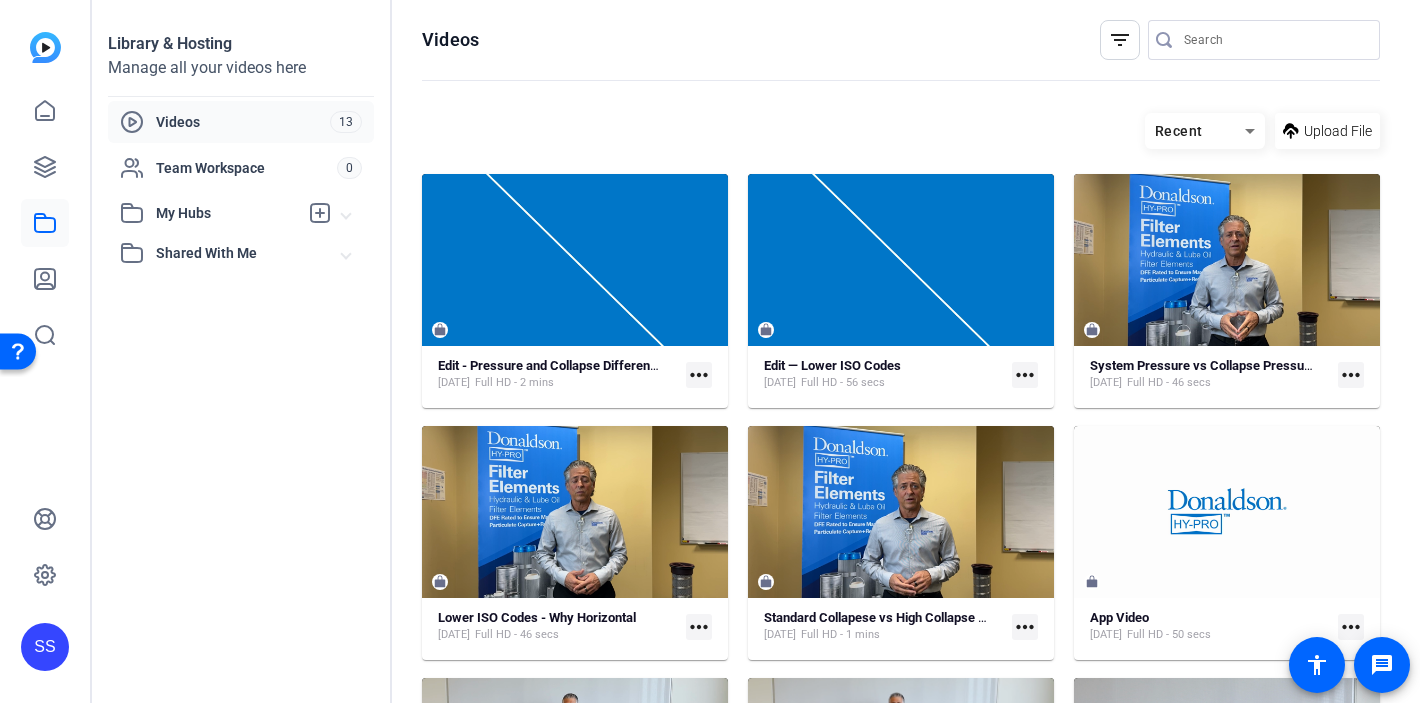 scroll, scrollTop: 714, scrollLeft: 0, axis: vertical 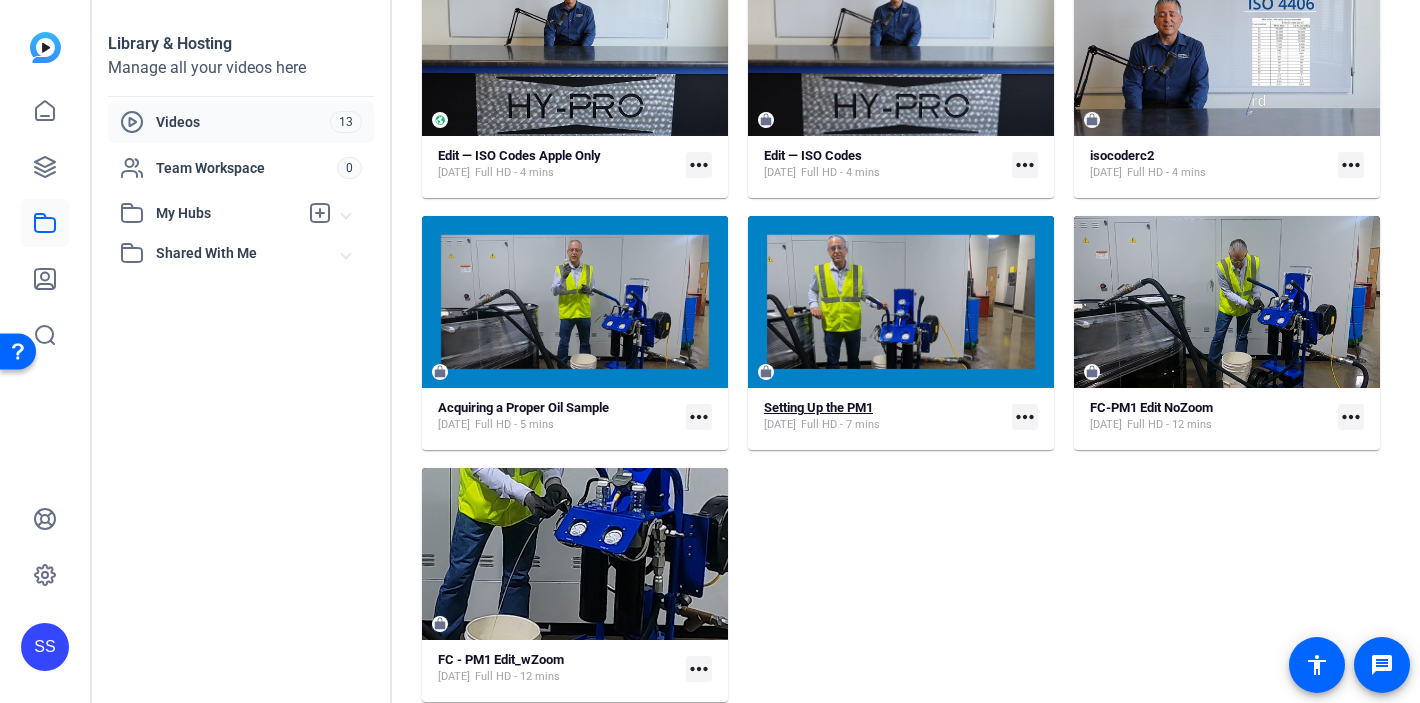 click on "Setting Up the PM1" 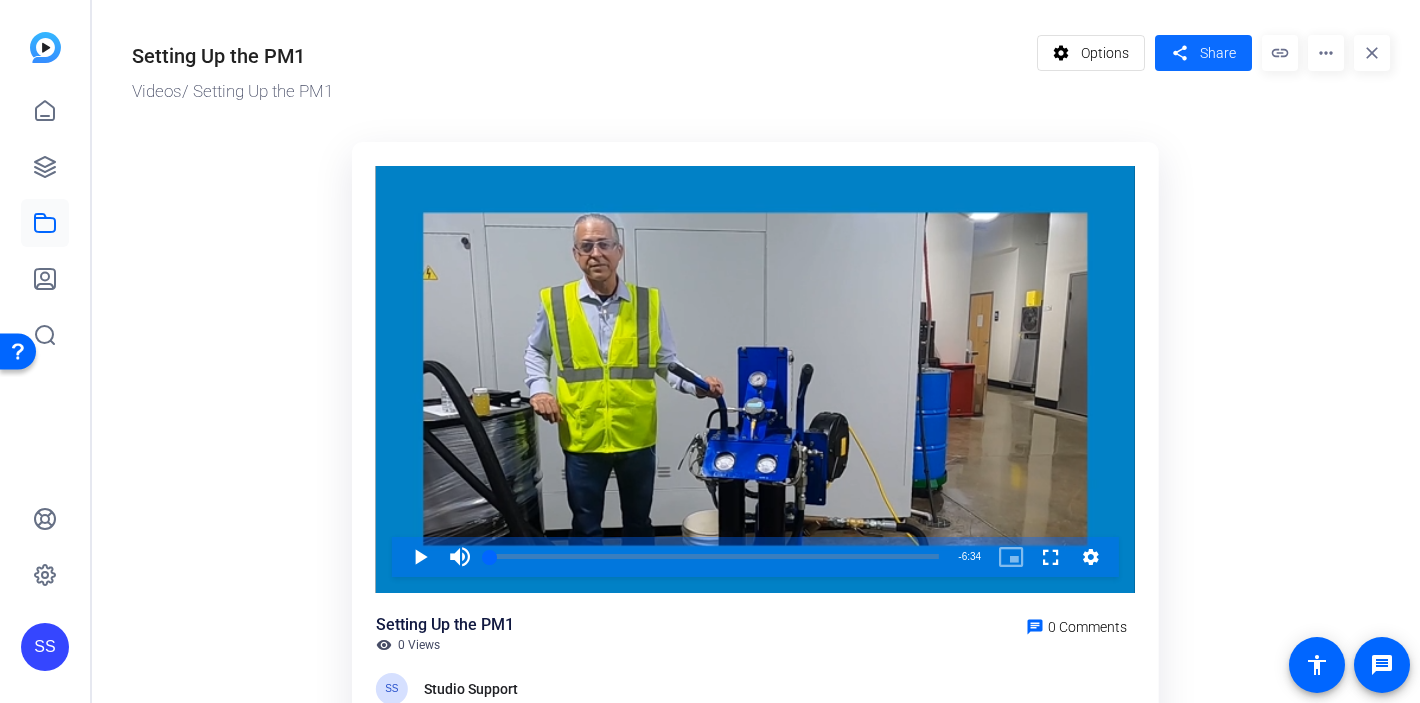 click on "Share" 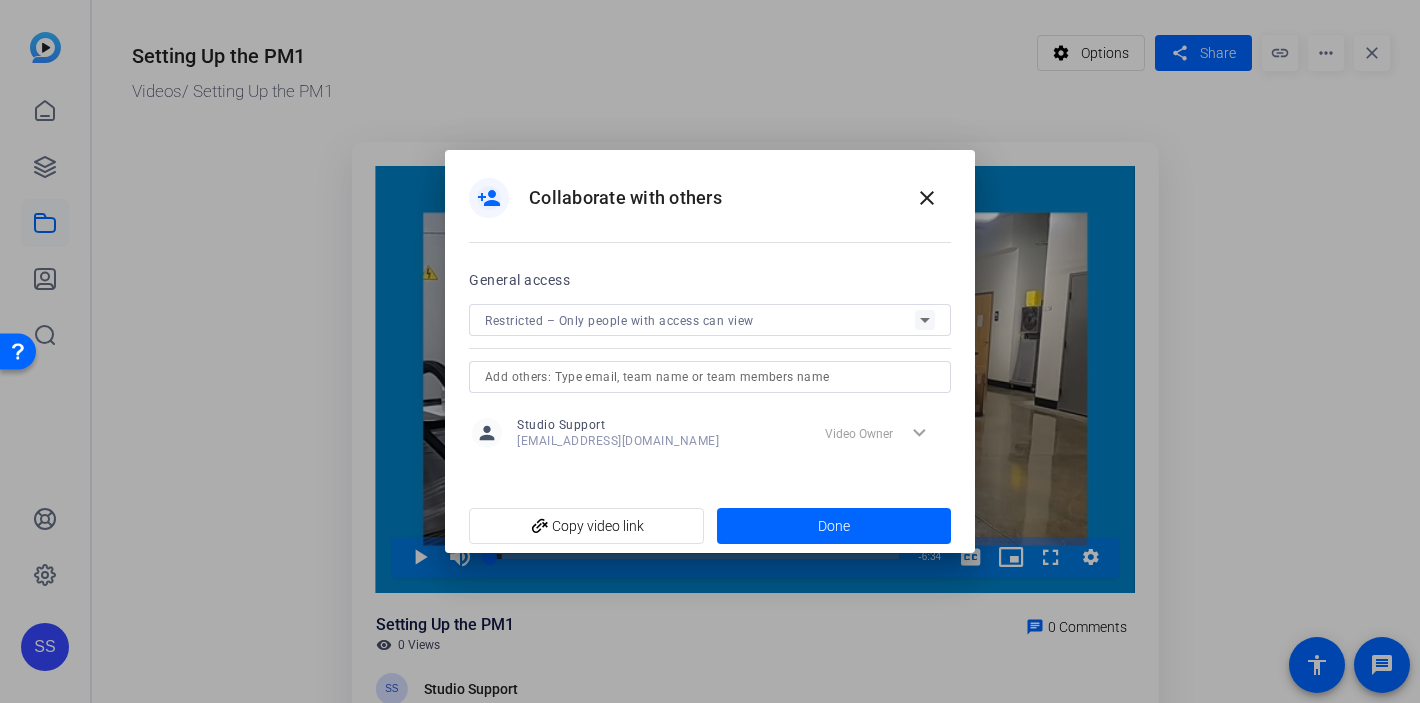 click at bounding box center (710, 377) 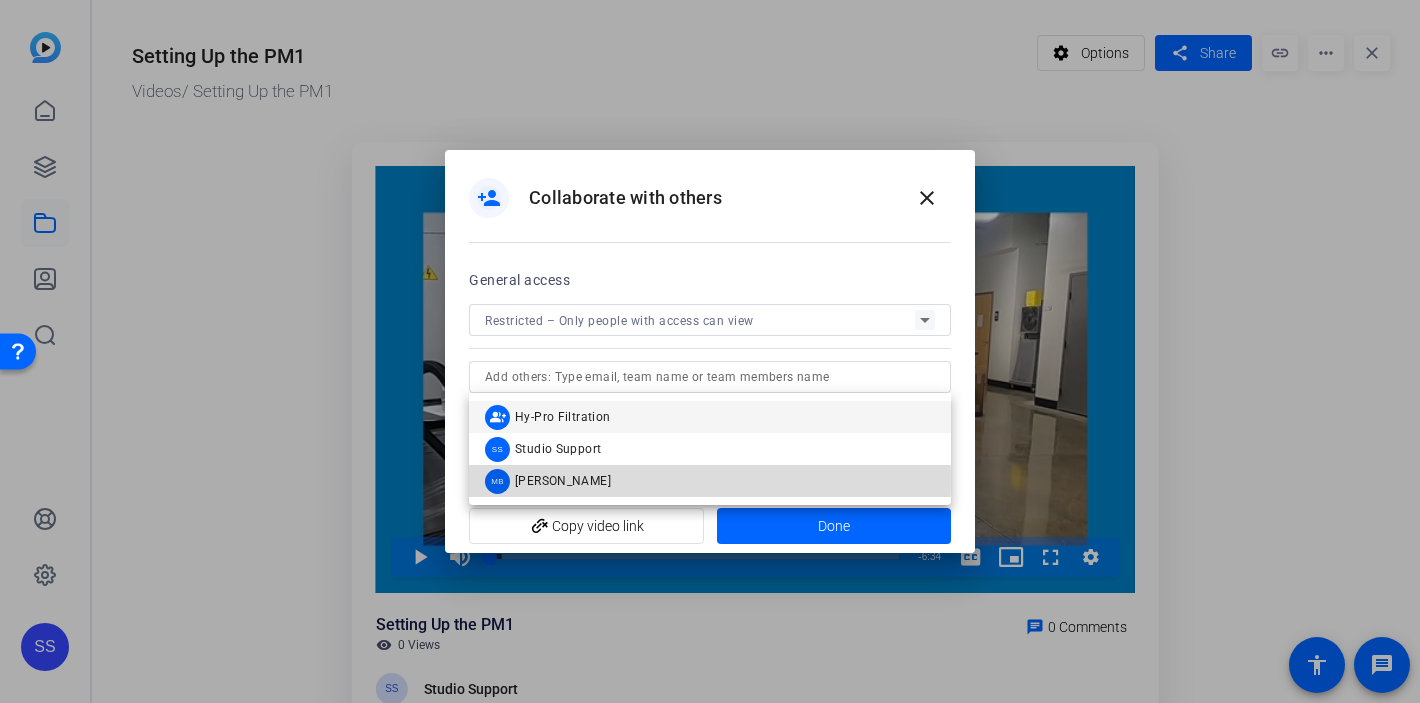 click on "Mike Beaverson" at bounding box center (563, 481) 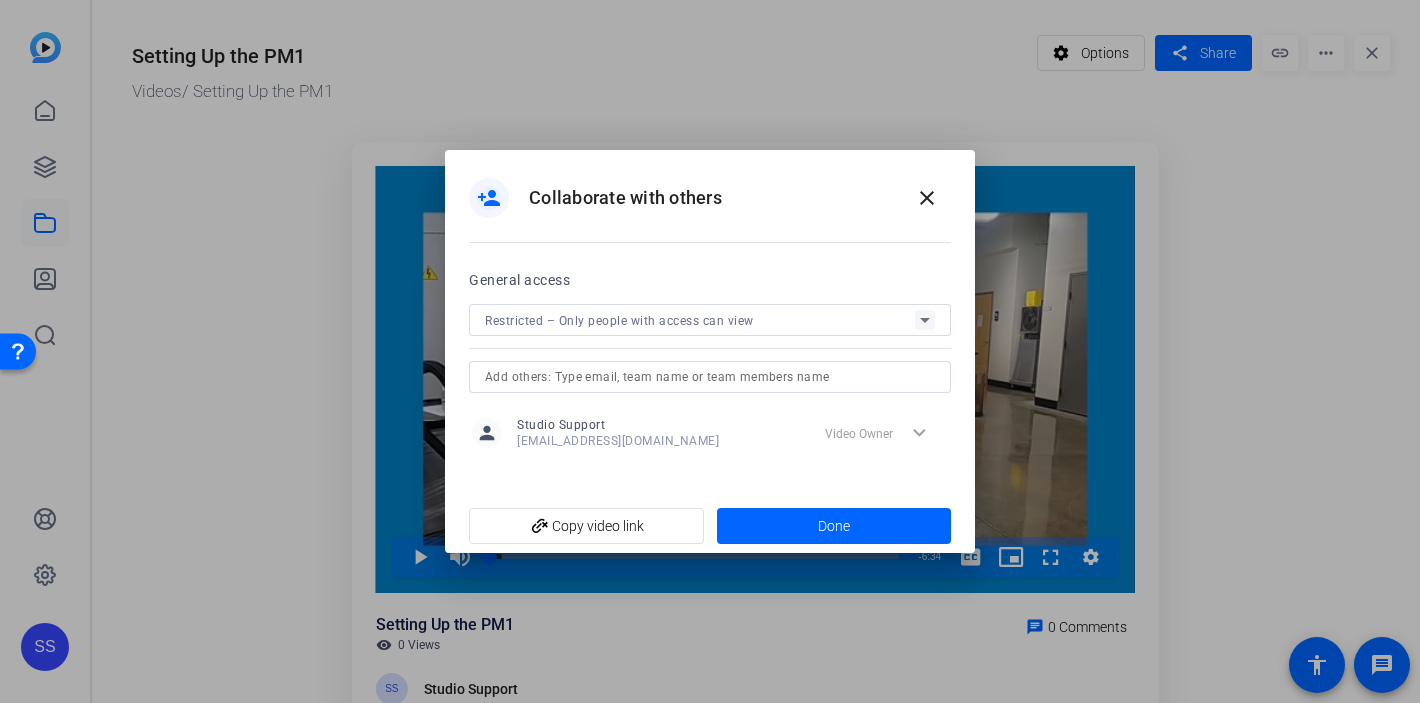 type 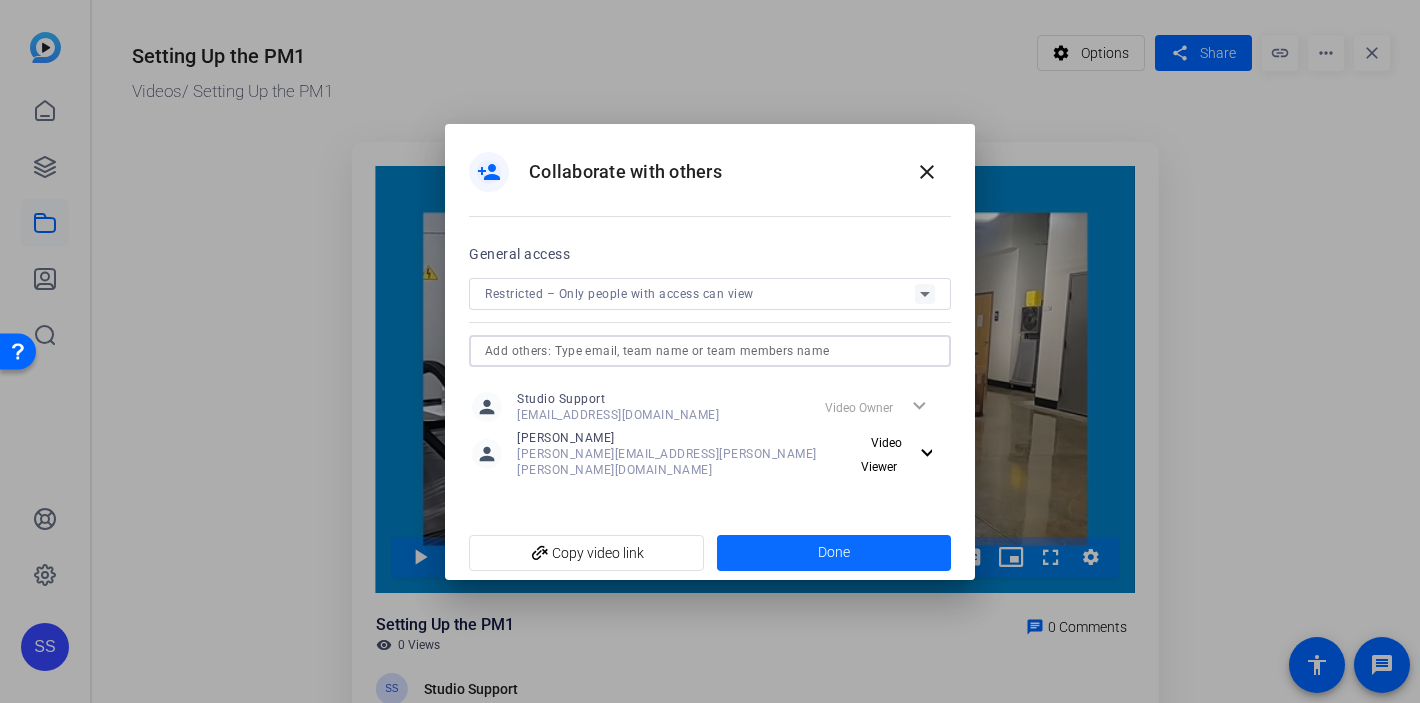 click 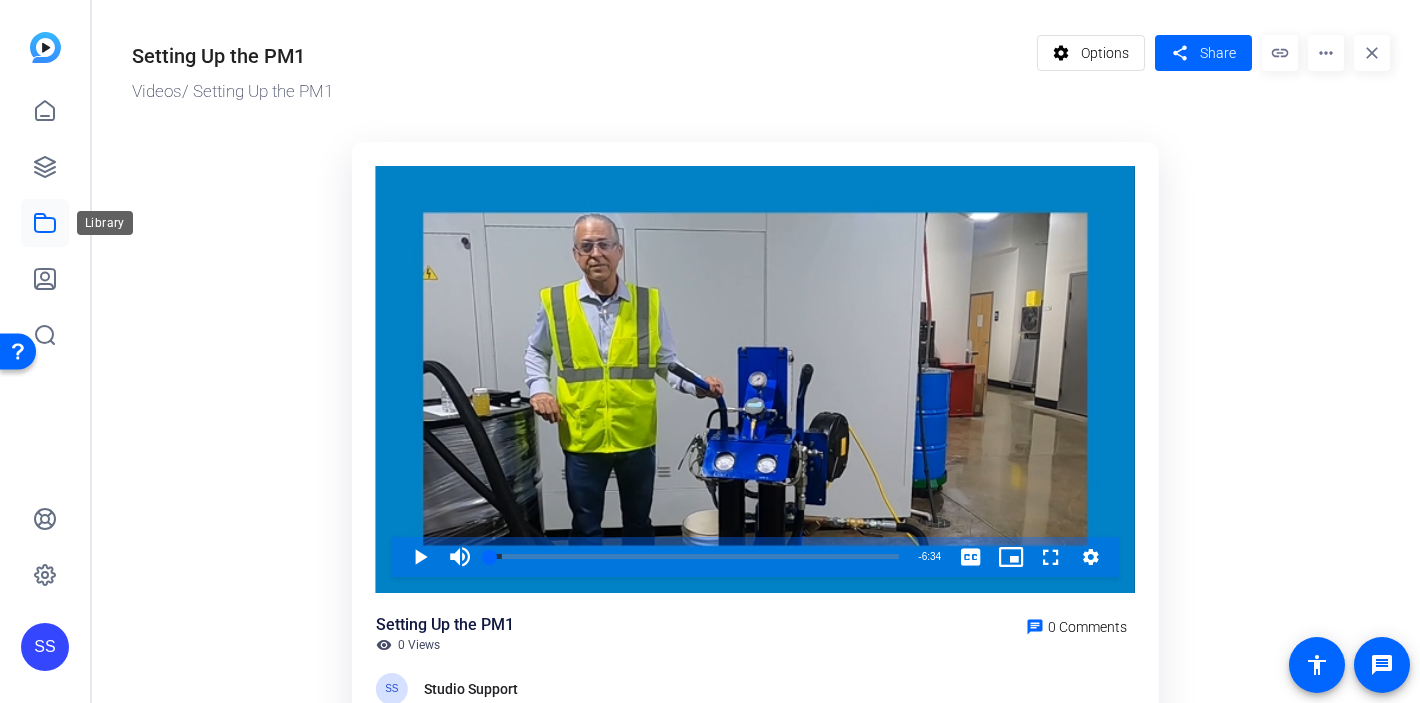 click 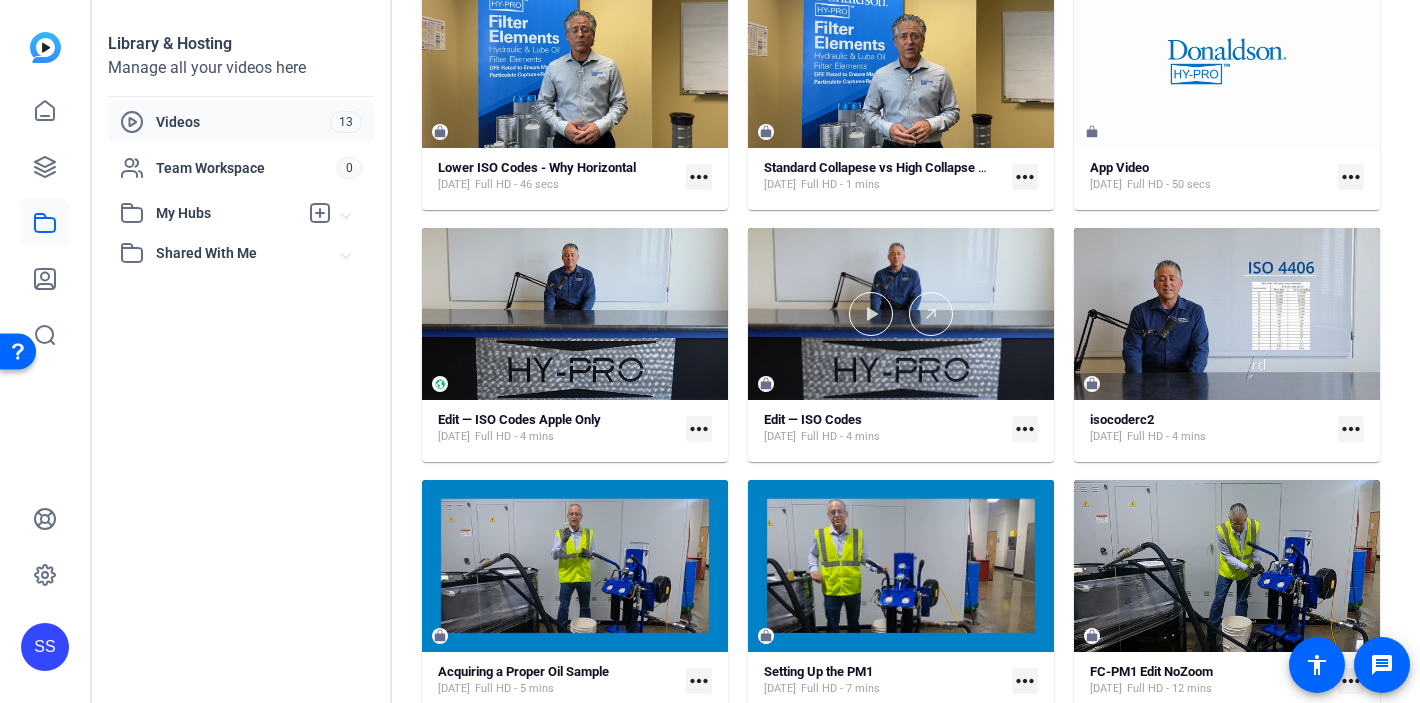 scroll, scrollTop: 435, scrollLeft: 0, axis: vertical 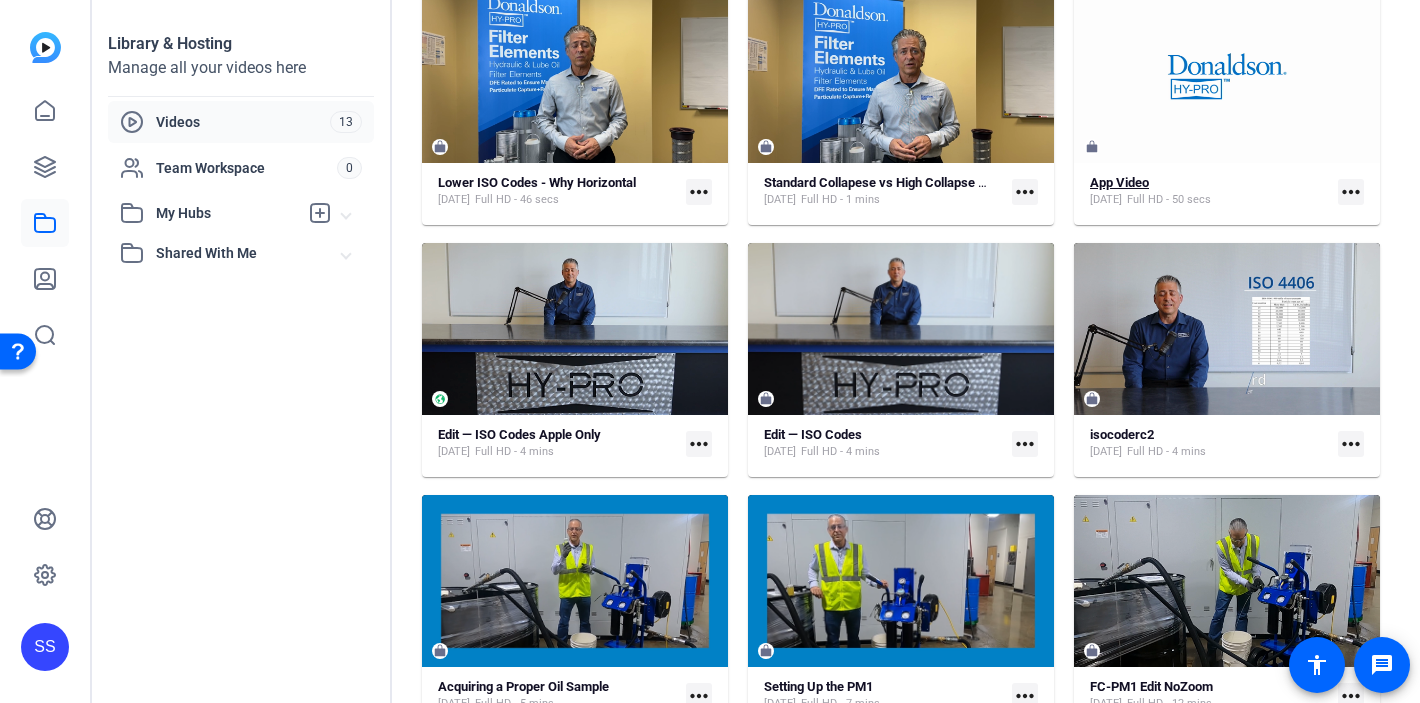 click on "App Video" 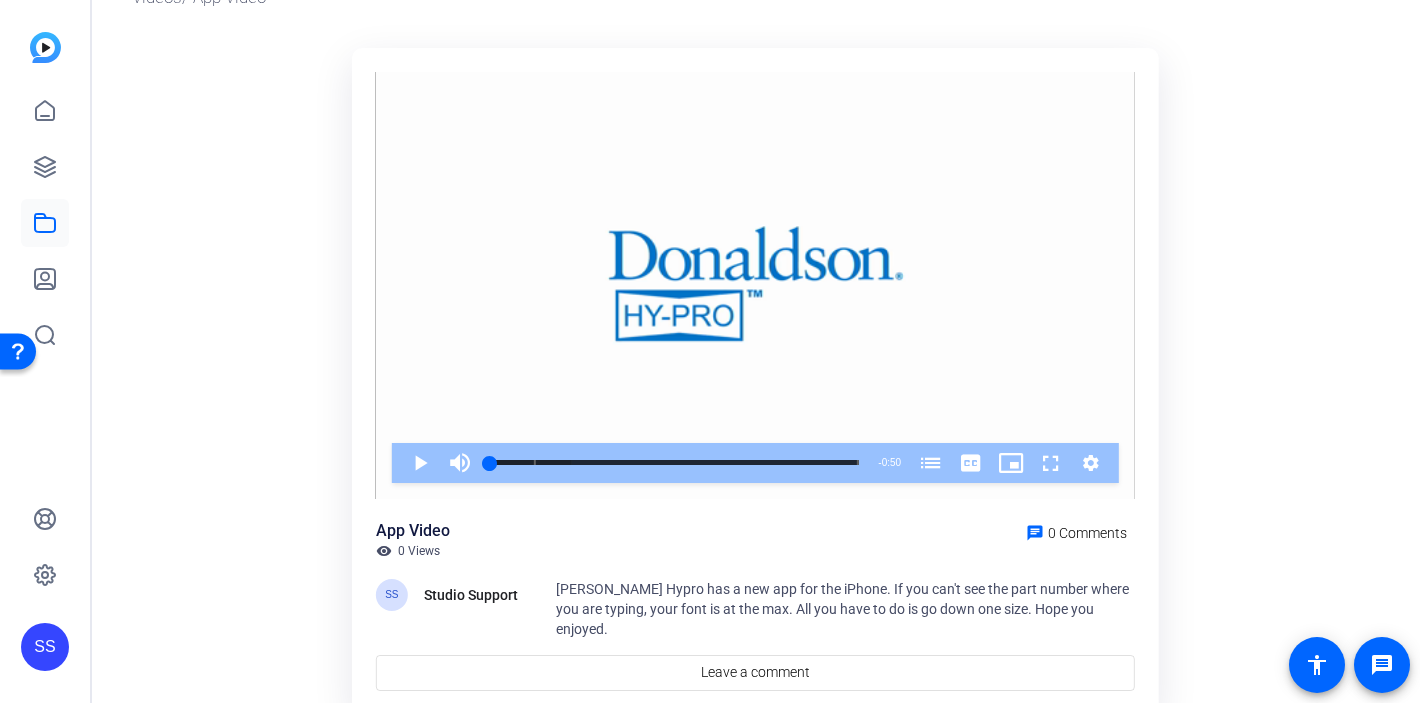 scroll, scrollTop: 0, scrollLeft: 0, axis: both 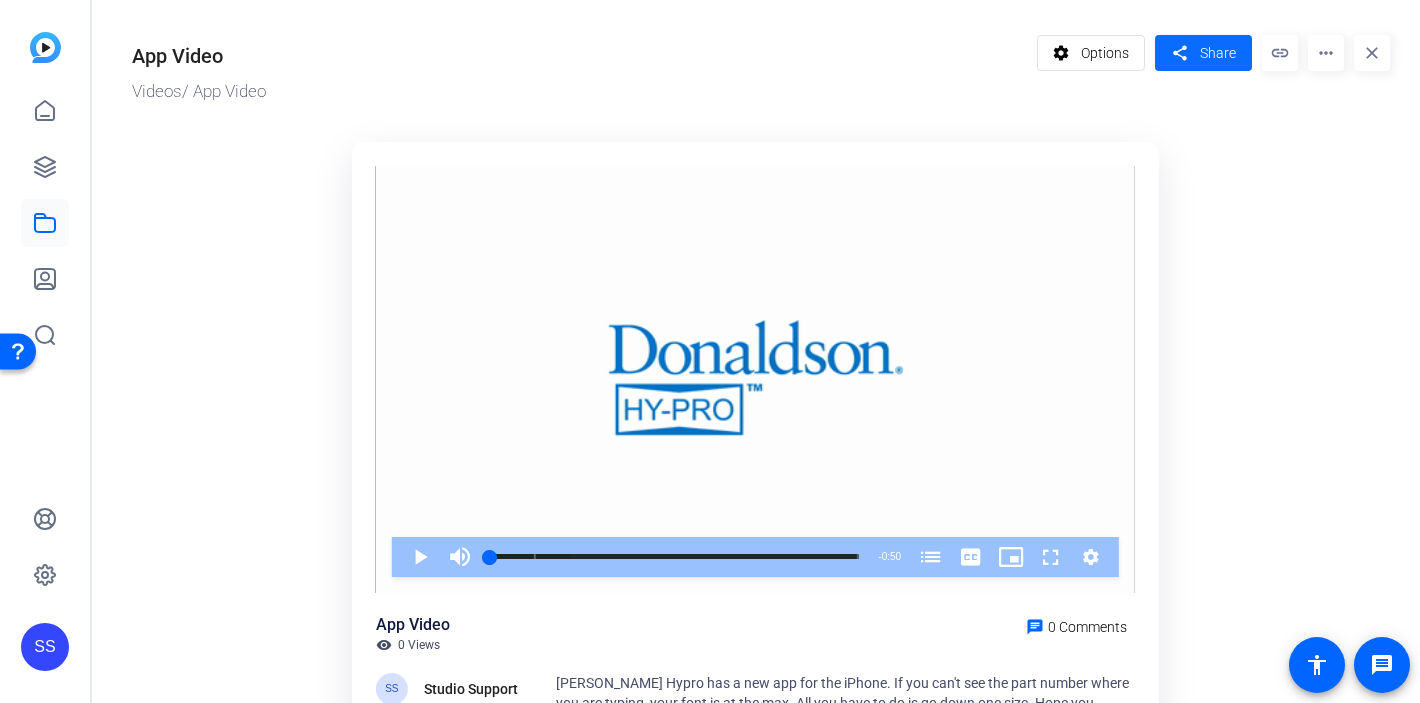 click 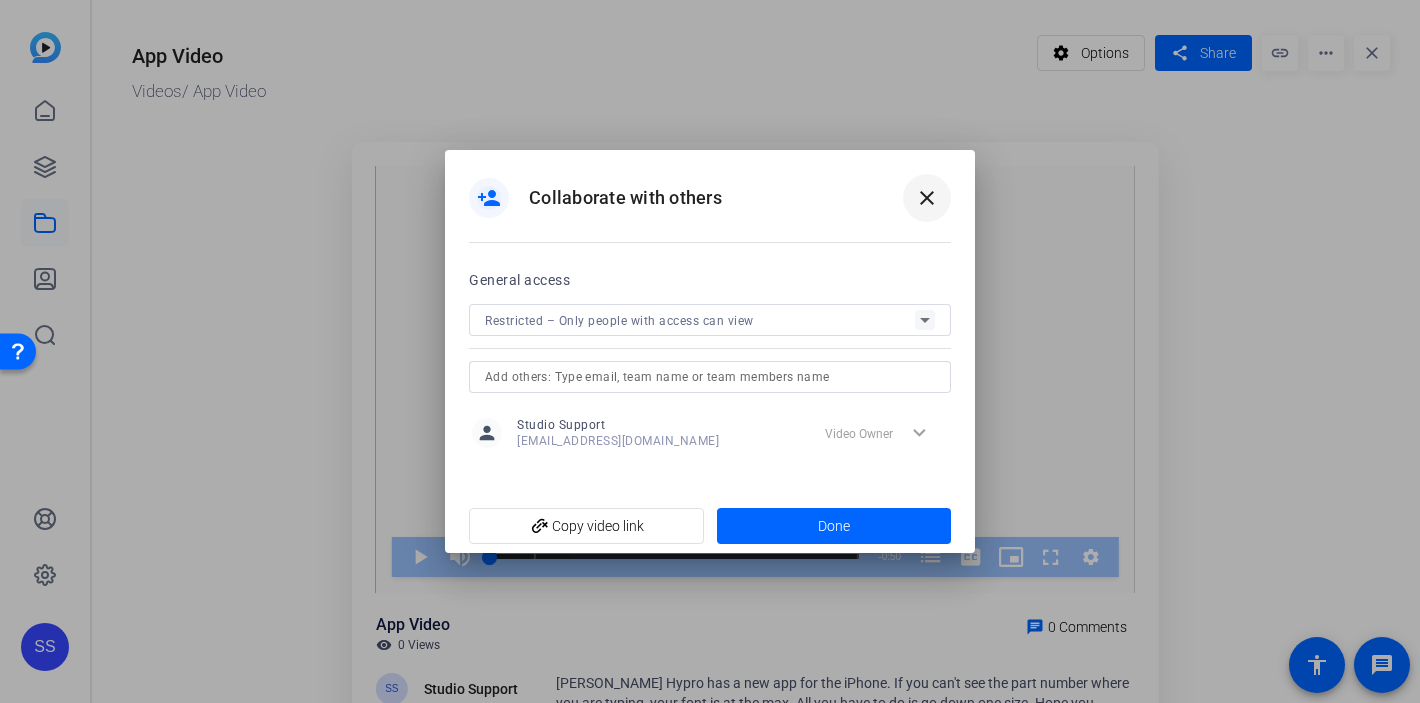 click on "close" at bounding box center (927, 198) 